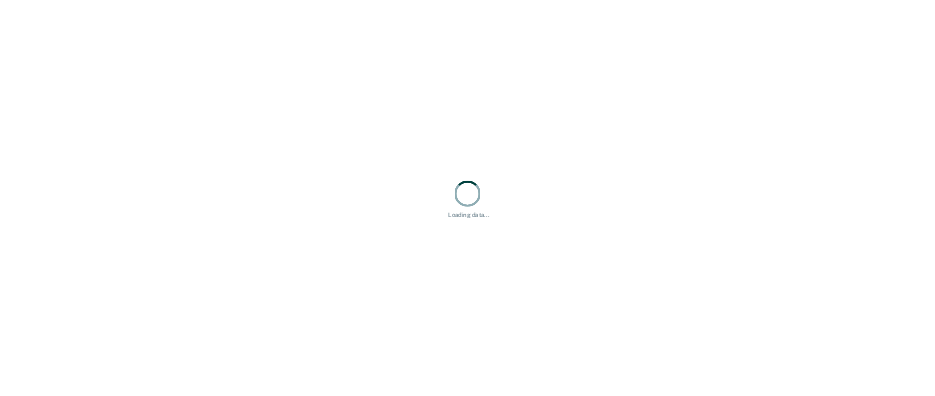 scroll, scrollTop: 0, scrollLeft: 0, axis: both 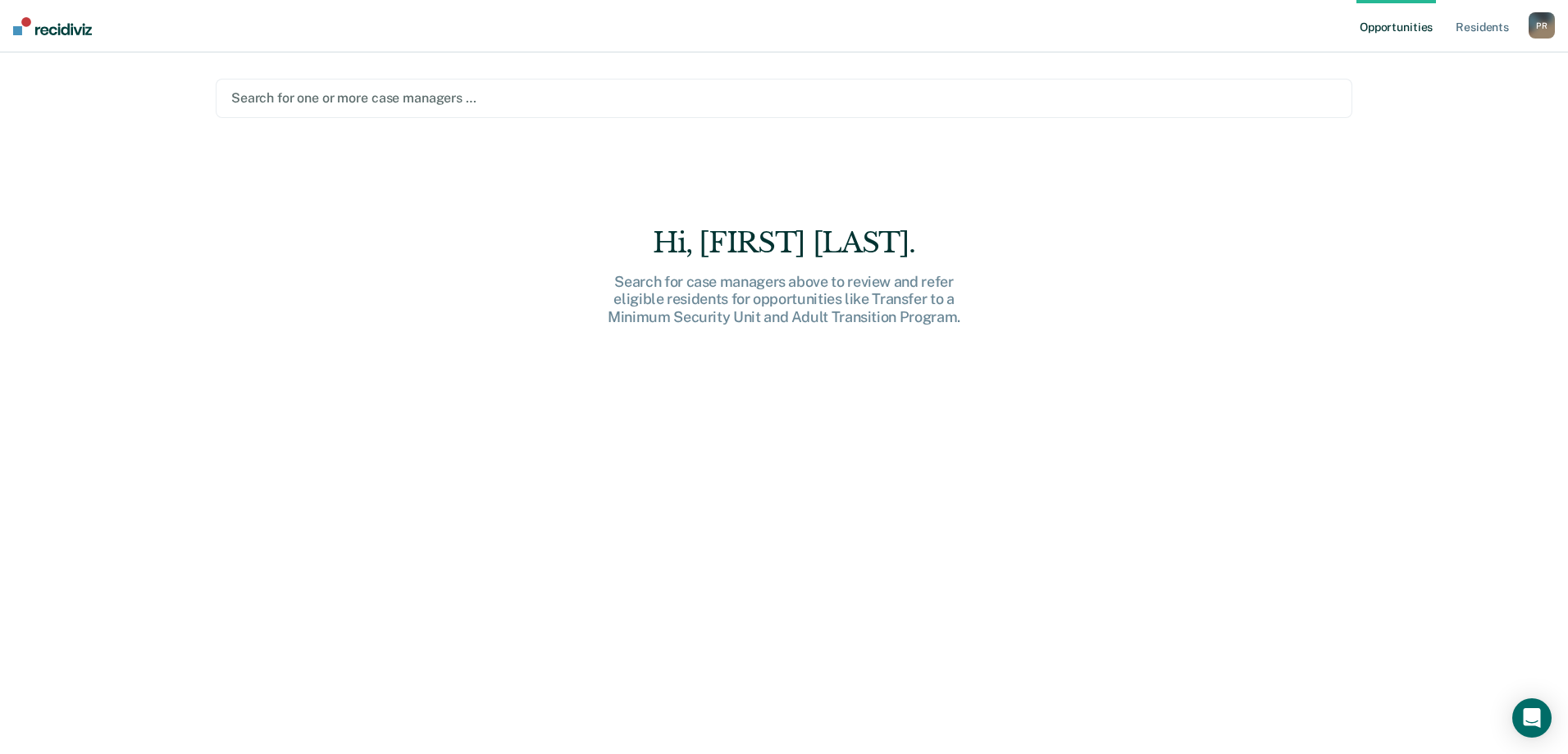 click at bounding box center [784, 98] 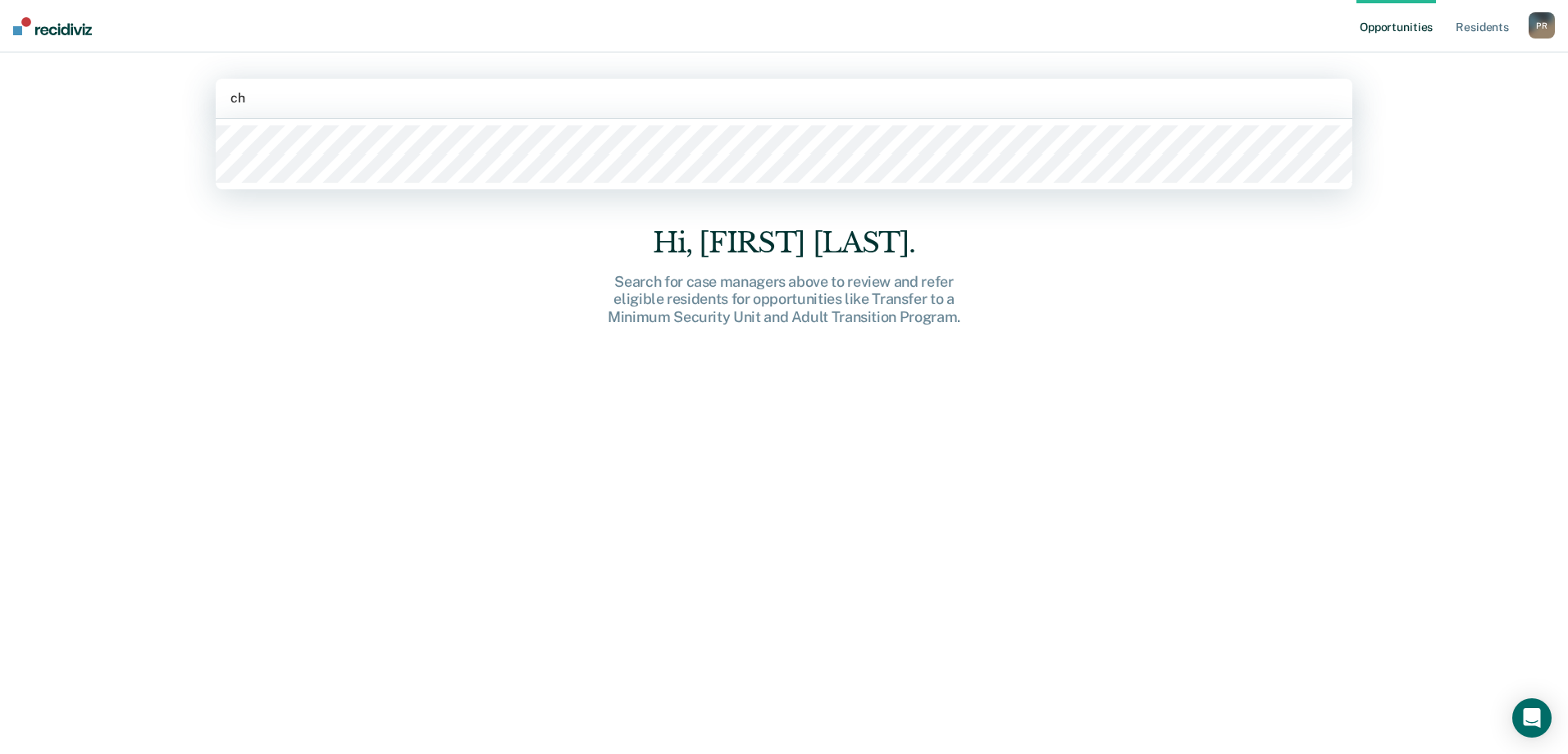 type on "chr" 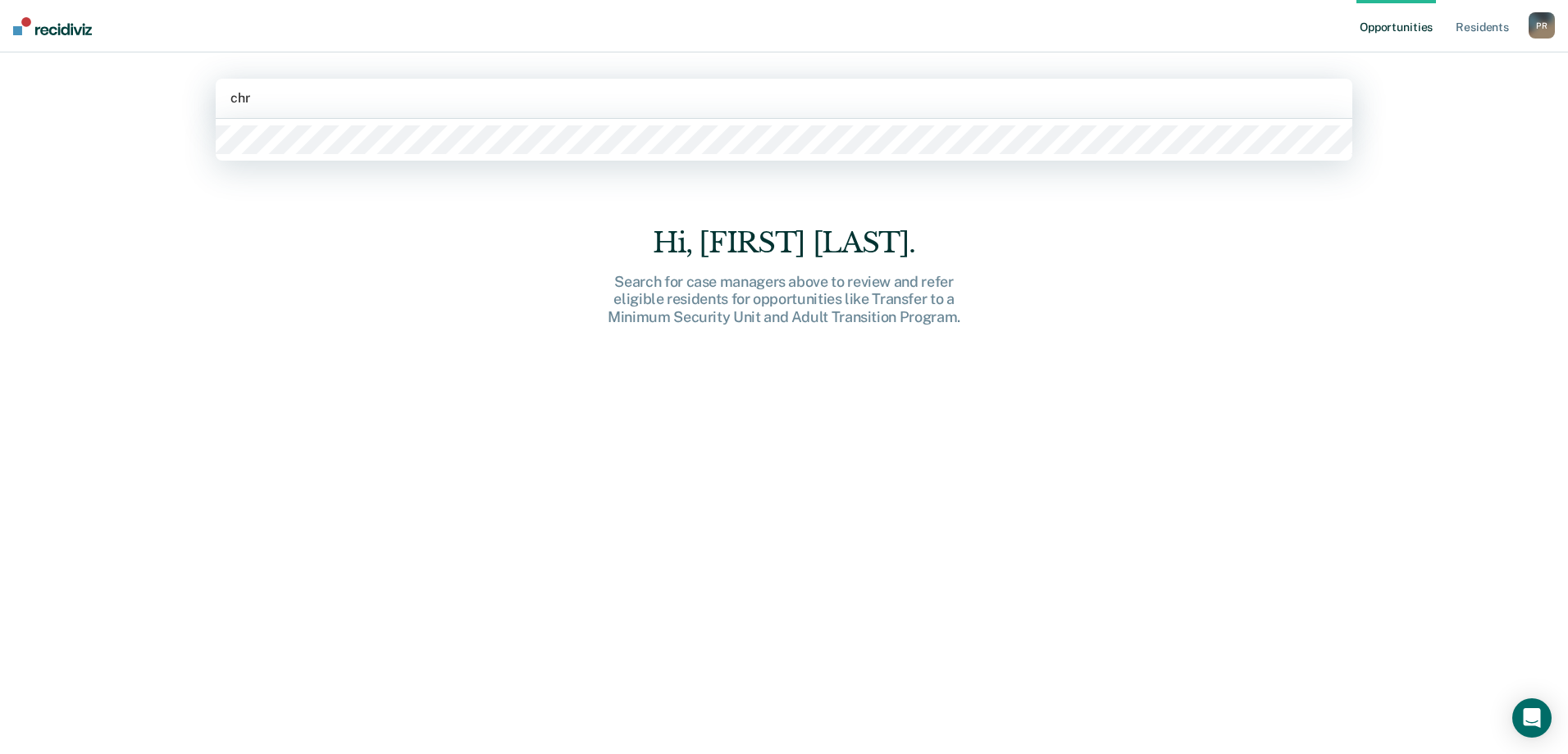 type 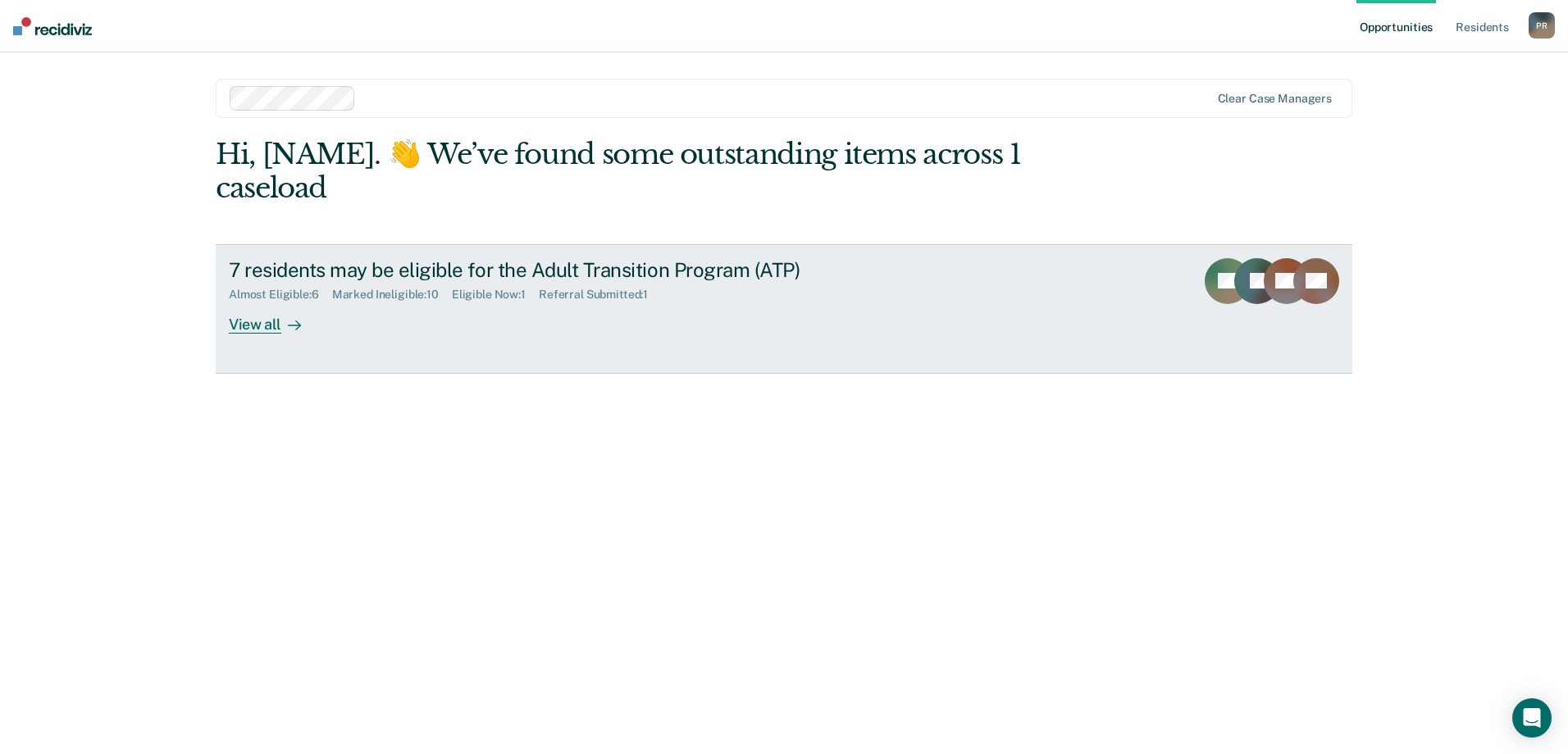 click on "View all" at bounding box center (275, 317) 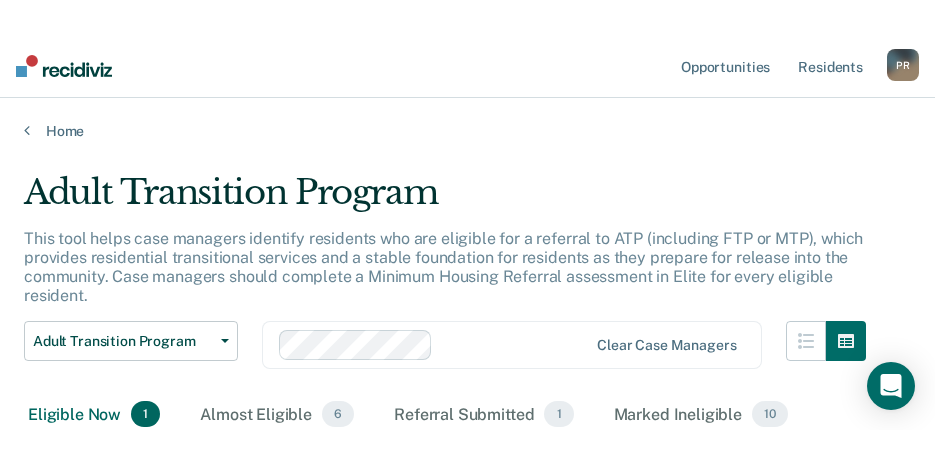 scroll, scrollTop: 145, scrollLeft: 0, axis: vertical 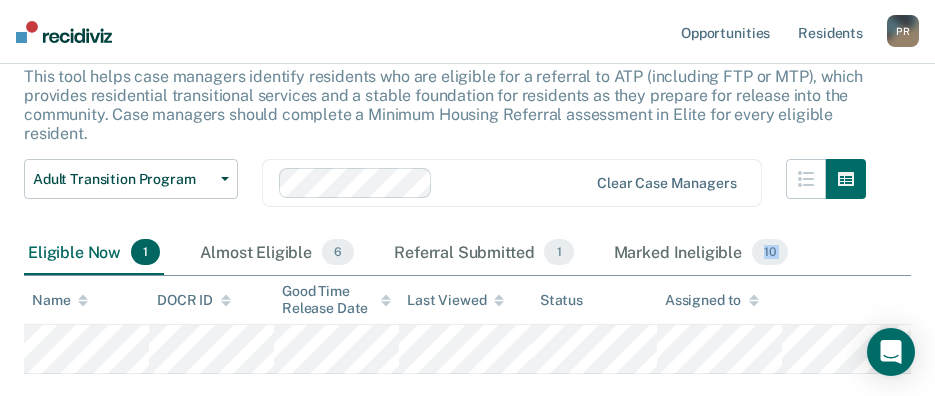 click on "Looks like you’re using Internet Explorer 11. For faster loading and a better experience, use Microsoft Edge, Google Chrome, or Firefox. × Opportunities Resident s [LAST], [FIRST] R. P R Profile How it works Log Out Home Adult Transition Program   This tool helps case managers identify residents who are eligible for a referral to ATP (including FTP or MTP), which provides residential transitional services and a stable foundation for residents as they prepare for release into the community. Case managers should complete a Minimum Housing Referral assessment in Elite for every eligible resident. Adult Transition Program Transfer to a Minimum Security Unit Adult Transition Program Clear   case managers Eligible Now 1 Almost Eligible 6 Referral Submitted 1 Marked Ineligible 10
To pick up a draggable item, press the space bar.
While dragging, use the arrow keys to move the item.
Press space again to drop the item in its new position, or press escape to cancel.
Name DOCR ID Status" at bounding box center [467, 70] 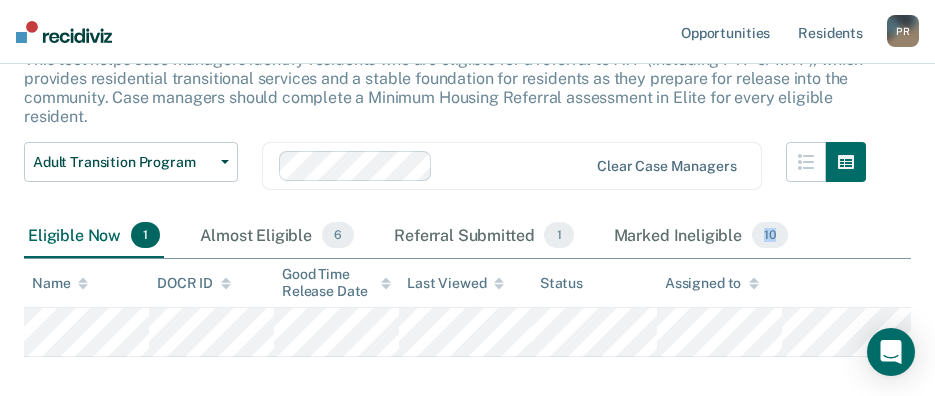 click on "Adult Transition Program   This tool helps case managers identify residents who are eligible for a referral to ATP (including FTP or MTP), which provides residential transitional services and a stable foundation for residents as they prepare for release into the community. Case managers should complete a Minimum Housing Referral assessment in Elite for every eligible resident. Adult Transition Program Transfer to a Minimum Security Unit Adult Transition Program Clear   case managers Eligible Now 1 Almost Eligible 6 Referral Submitted 1 Marked Ineligible 10
To pick up a draggable item, press the space bar.
While dragging, use the arrow keys to move the item.
Press space again to drop the item in its new position, or press escape to cancel.
Name DOCR ID Good Time Release Date Last Viewed Status Assigned to" at bounding box center [467, 204] 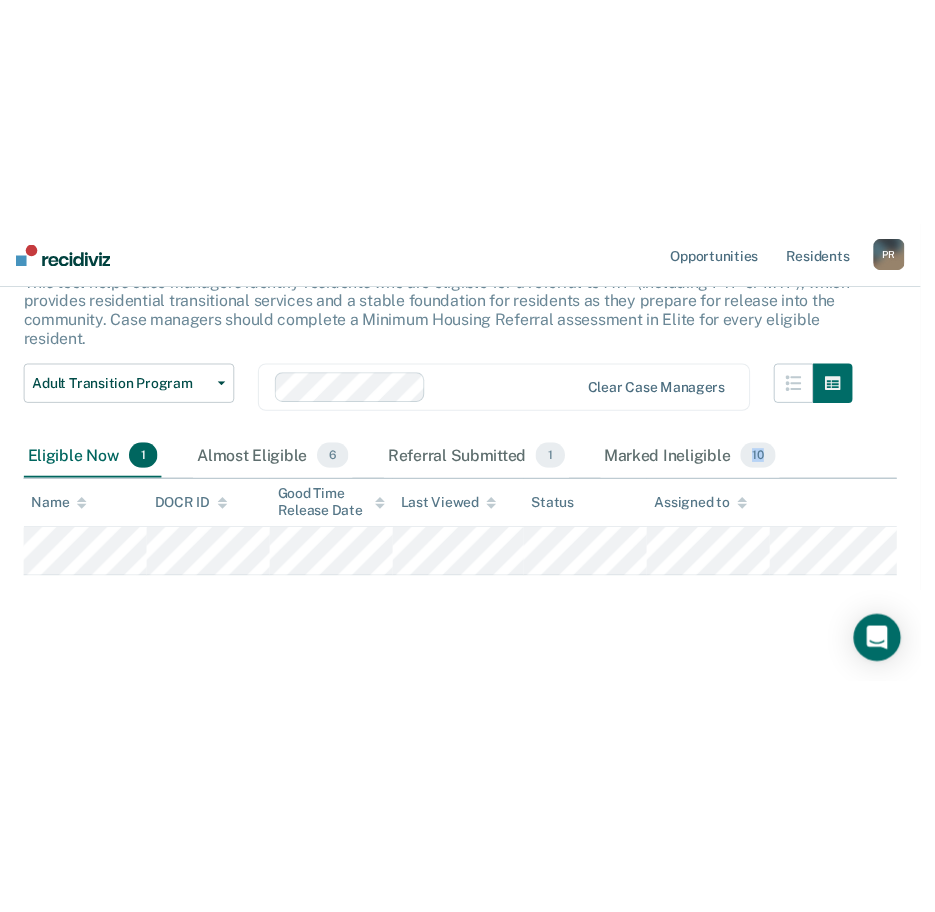 scroll, scrollTop: 0, scrollLeft: 0, axis: both 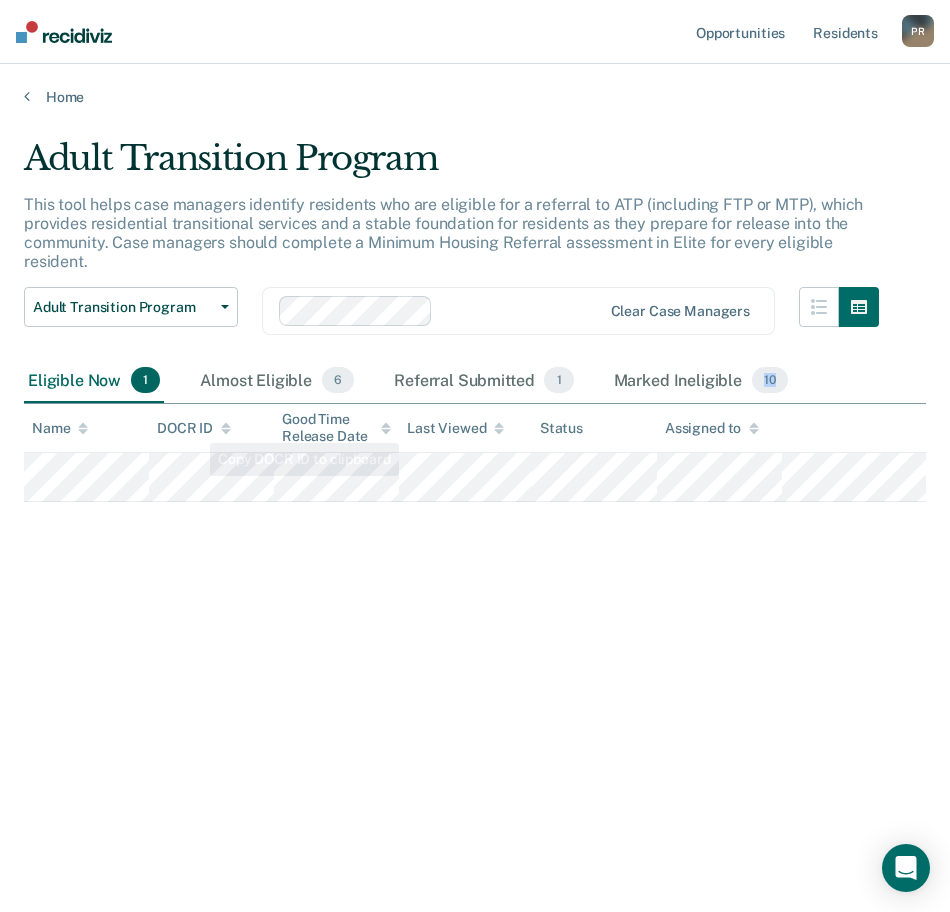 click on "Adult Transition Program   This tool helps case managers identify residents who are eligible for a referral to ATP (including FTP or MTP), which provides residential transitional services and a stable foundation for residents as they prepare for release into the community. Case managers should complete a Minimum Housing Referral assessment in Elite for every eligible resident. Adult Transition Program Transfer to a Minimum Security Unit Adult Transition Program Clear   case managers Eligible Now 1 Almost Eligible 6 Referral Submitted 1 Marked Ineligible 10
To pick up a draggable item, press the space bar.
While dragging, use the arrow keys to move the item.
Press space again to drop the item in its new position, or press escape to cancel.
Name DOCR ID Good Time Release Date Last Viewed Status Assigned to" at bounding box center (475, 450) 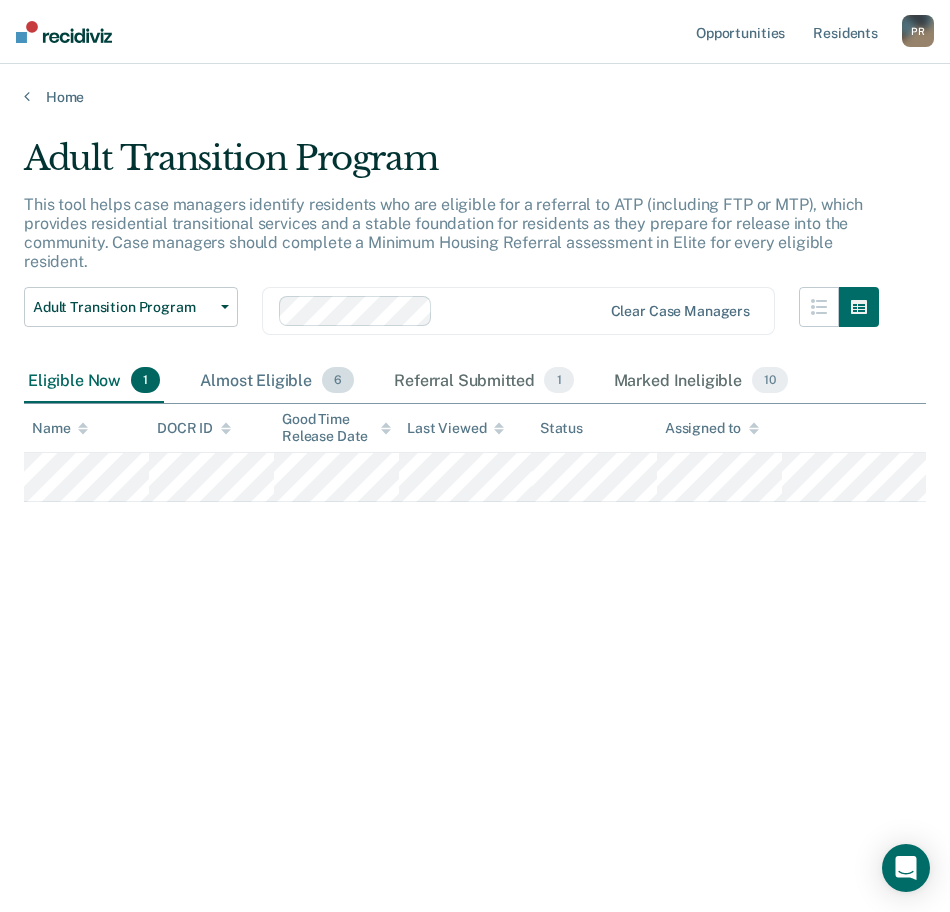 click on "Almost Eligible 6" at bounding box center (277, 381) 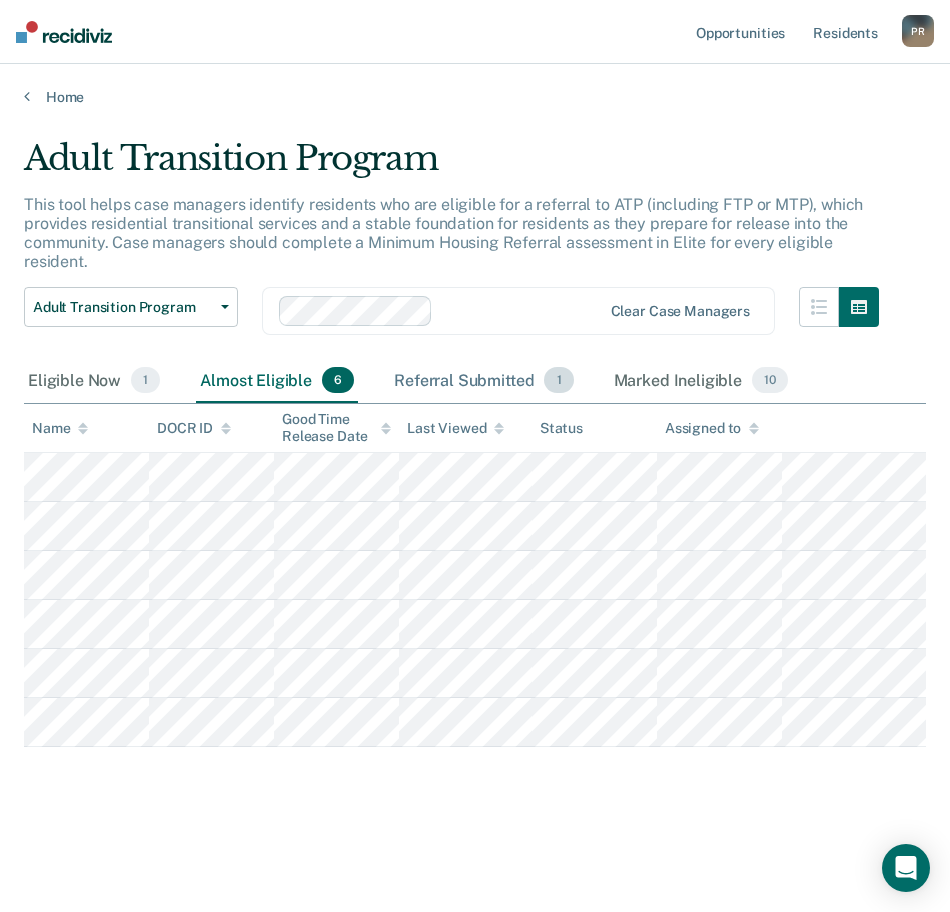 click on "Referral Submitted 1" at bounding box center [483, 381] 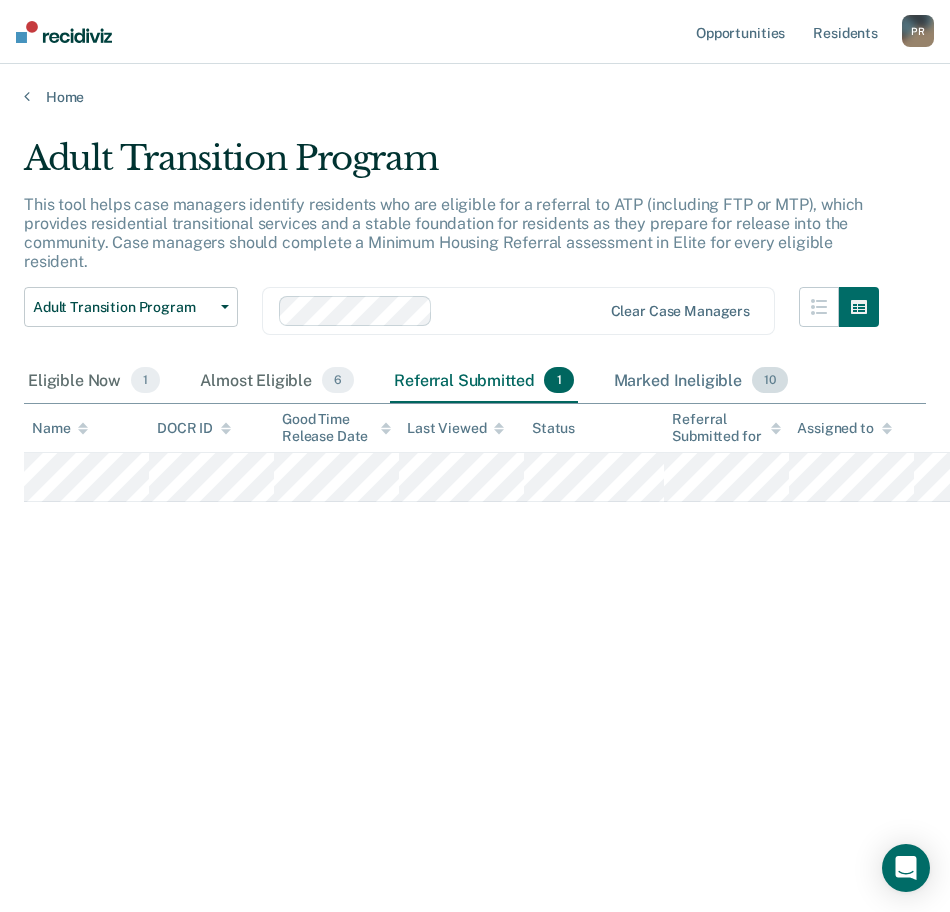 click on "Marked Ineligible 10" at bounding box center (701, 381) 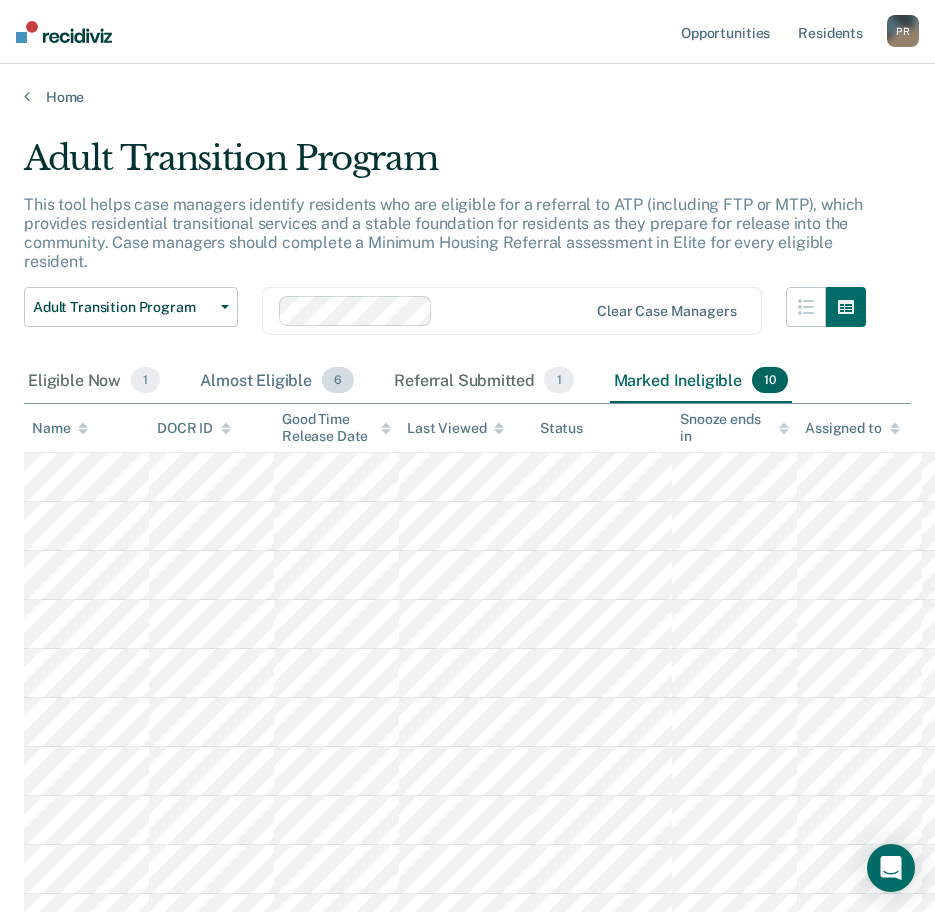 click on "Almost Eligible 6" at bounding box center (277, 381) 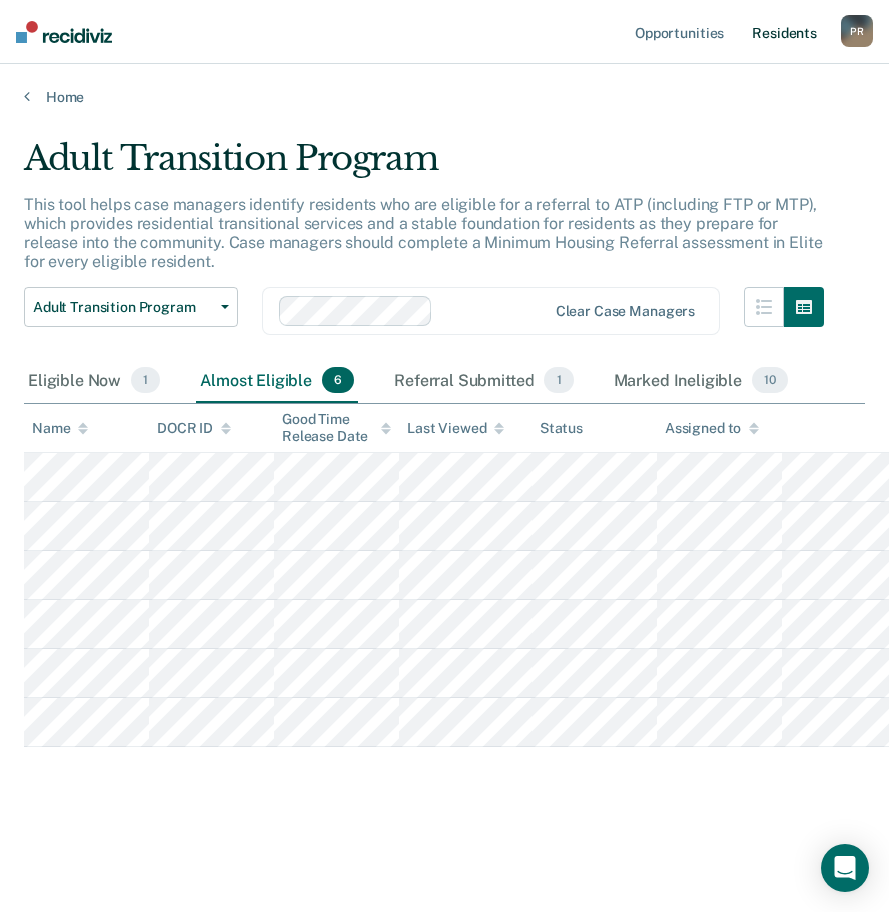 click on "Resident s" at bounding box center [784, 32] 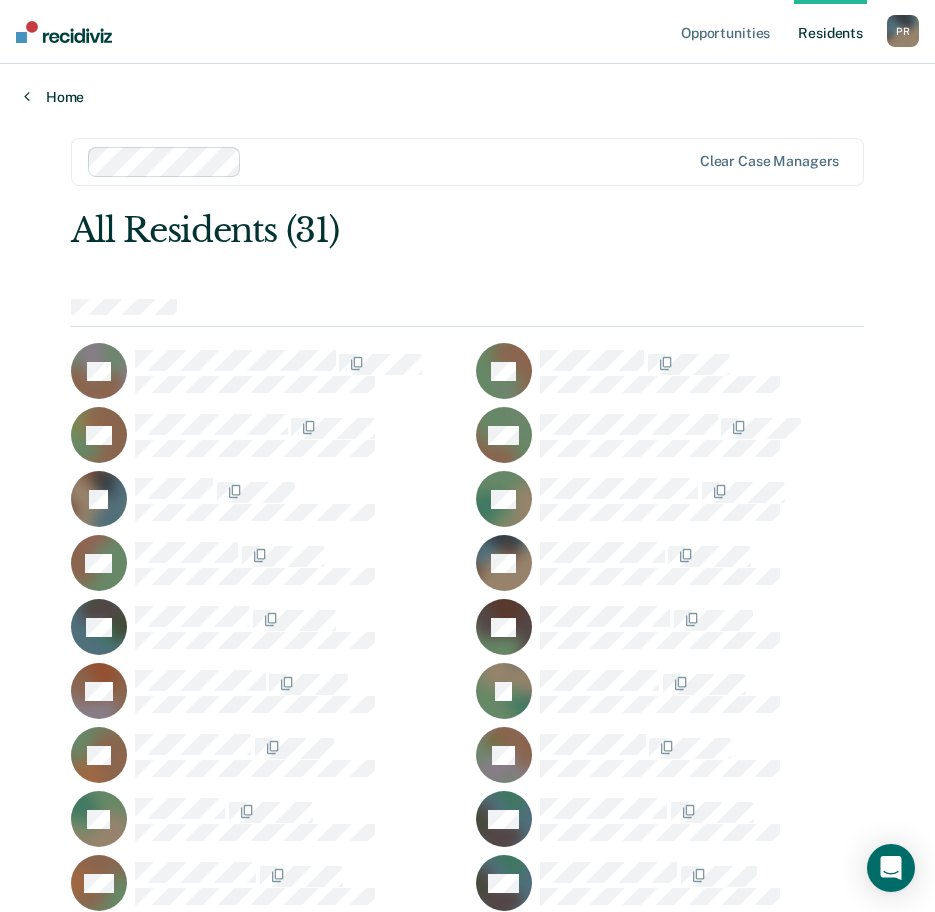 click on "Home" at bounding box center [467, 97] 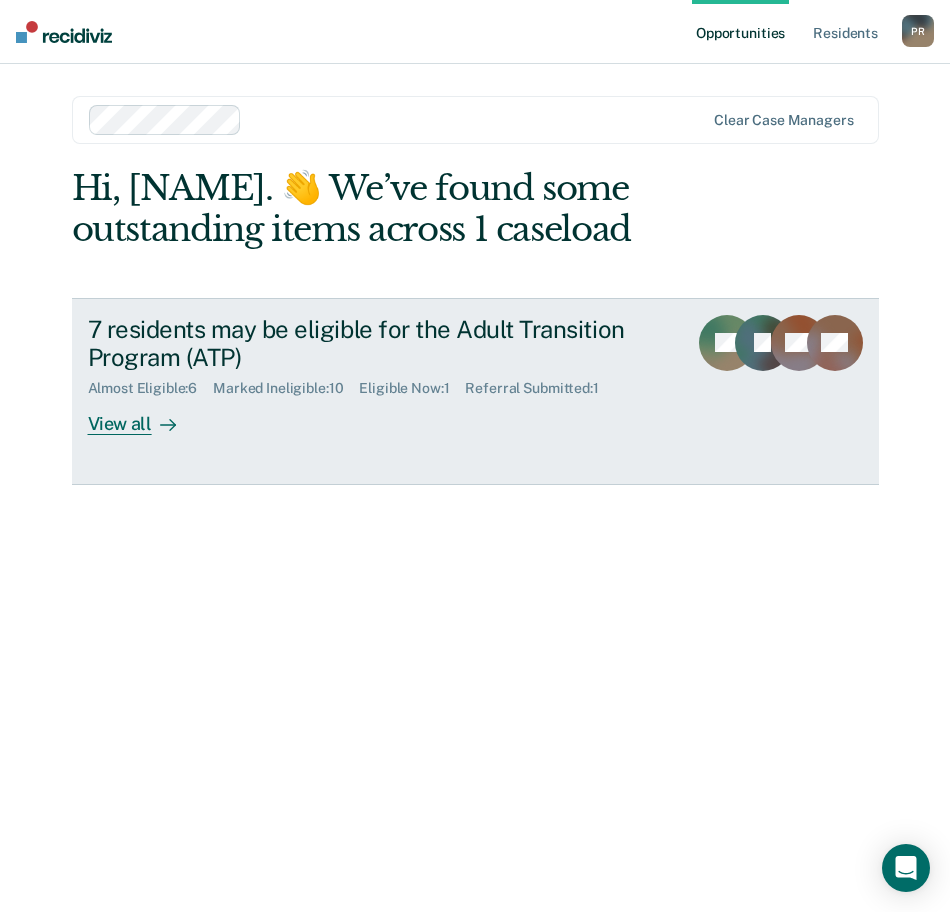 click on "View all" at bounding box center [144, 416] 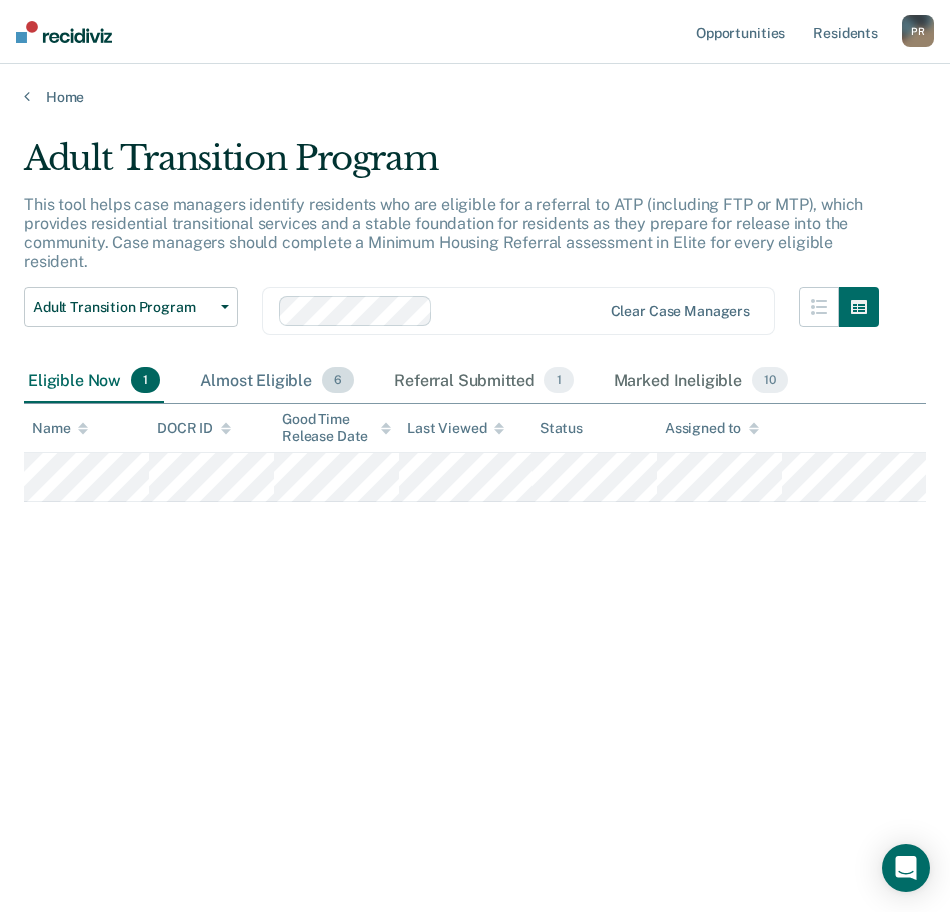 click on "Almost Eligible 6" at bounding box center (277, 381) 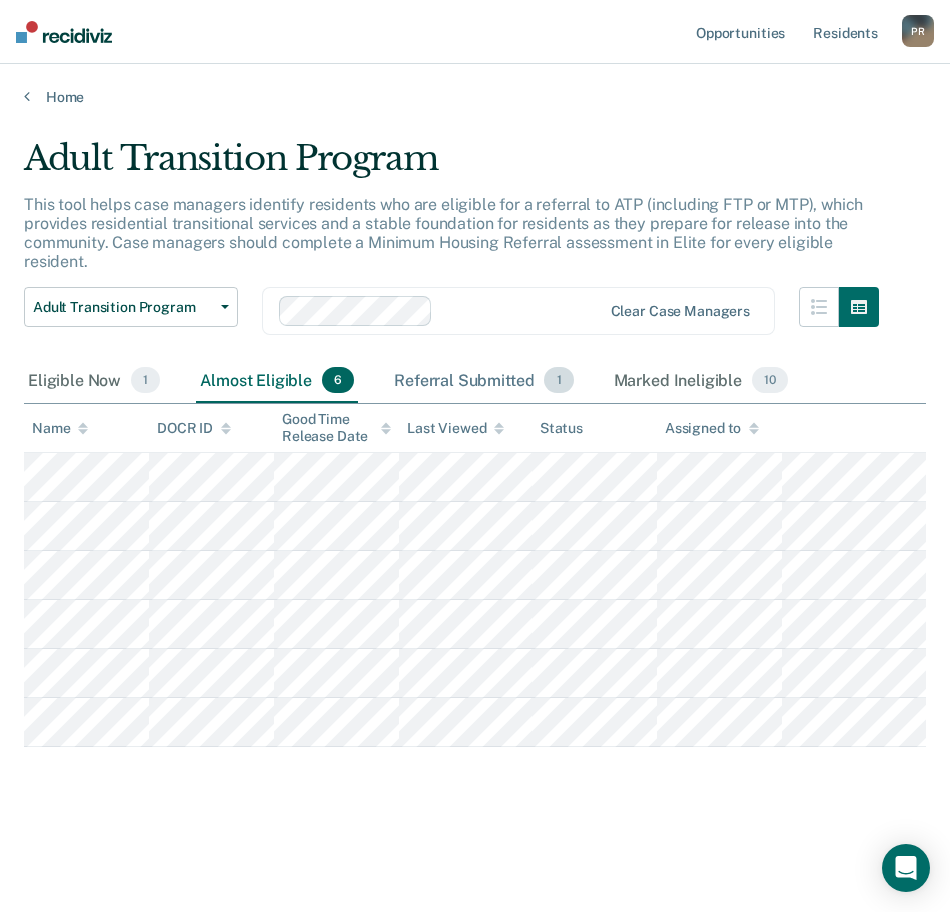 click on "Referral Submitted 1" at bounding box center [483, 381] 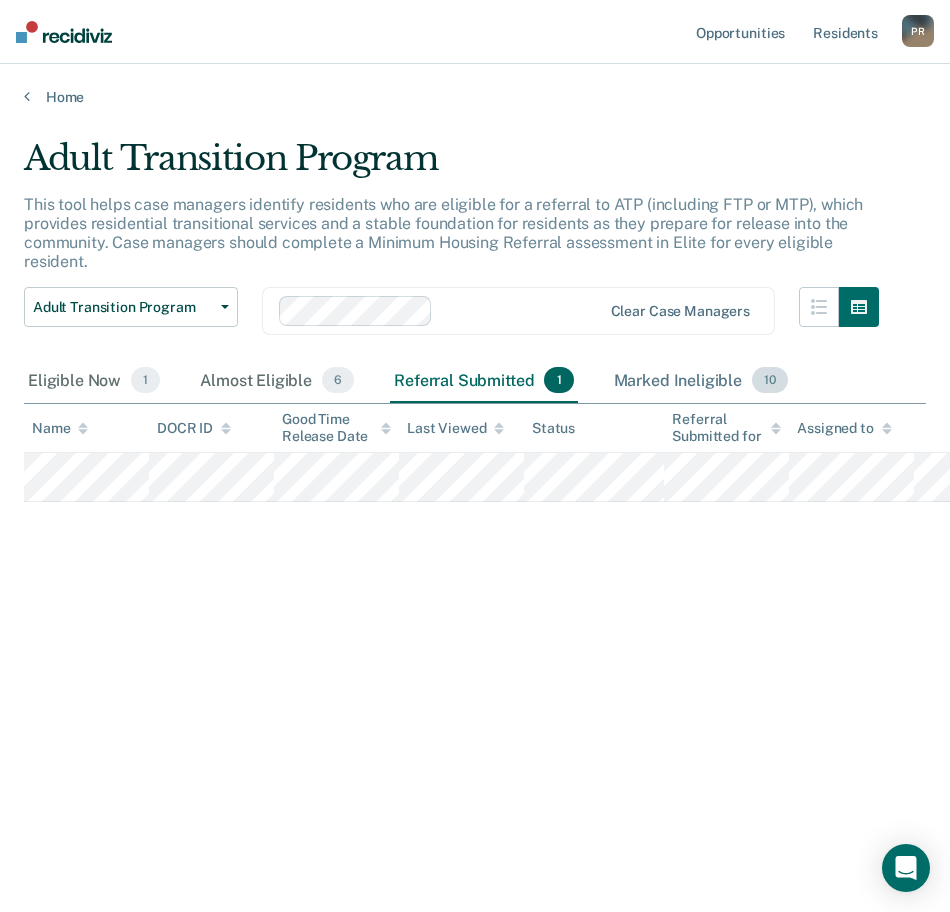 click on "Marked Ineligible 10" at bounding box center [701, 381] 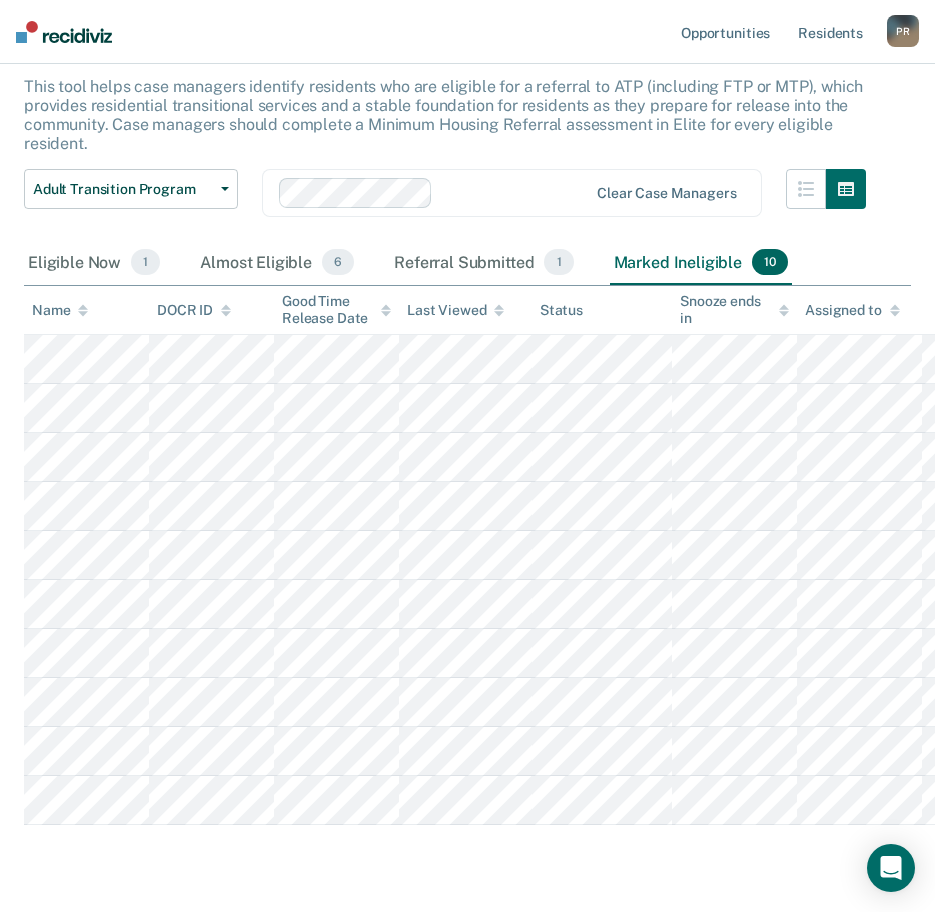 scroll, scrollTop: 75, scrollLeft: 0, axis: vertical 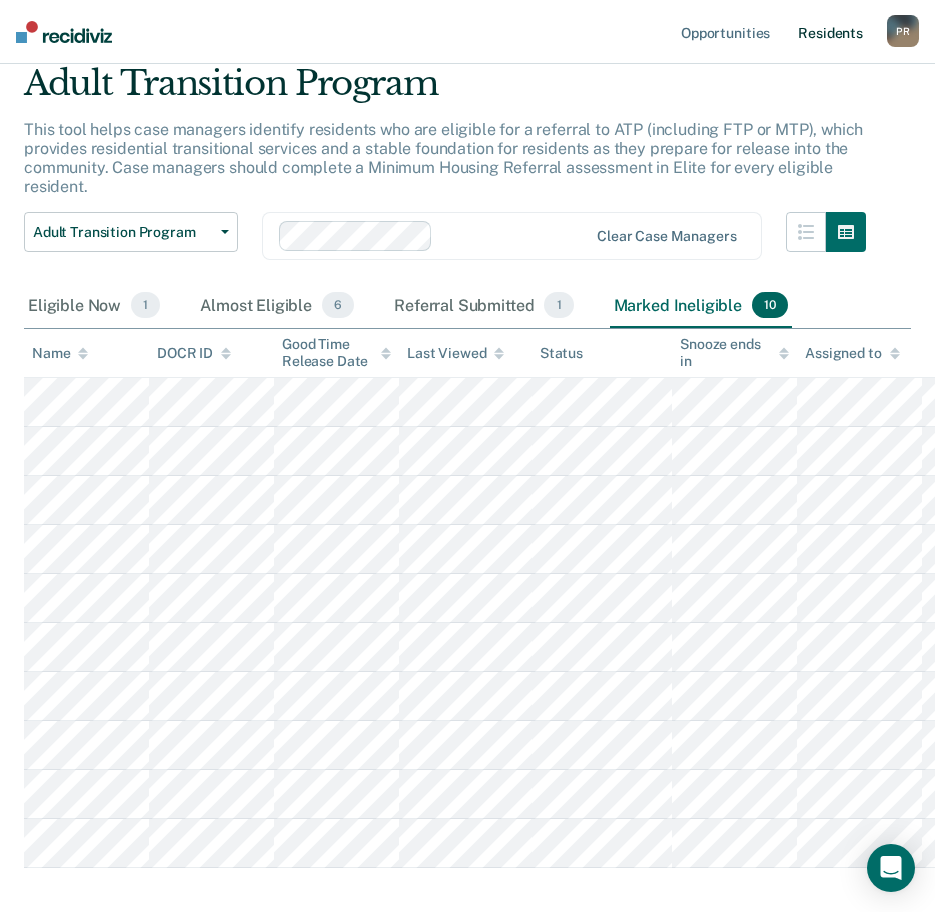 click on "Resident s" at bounding box center [830, 32] 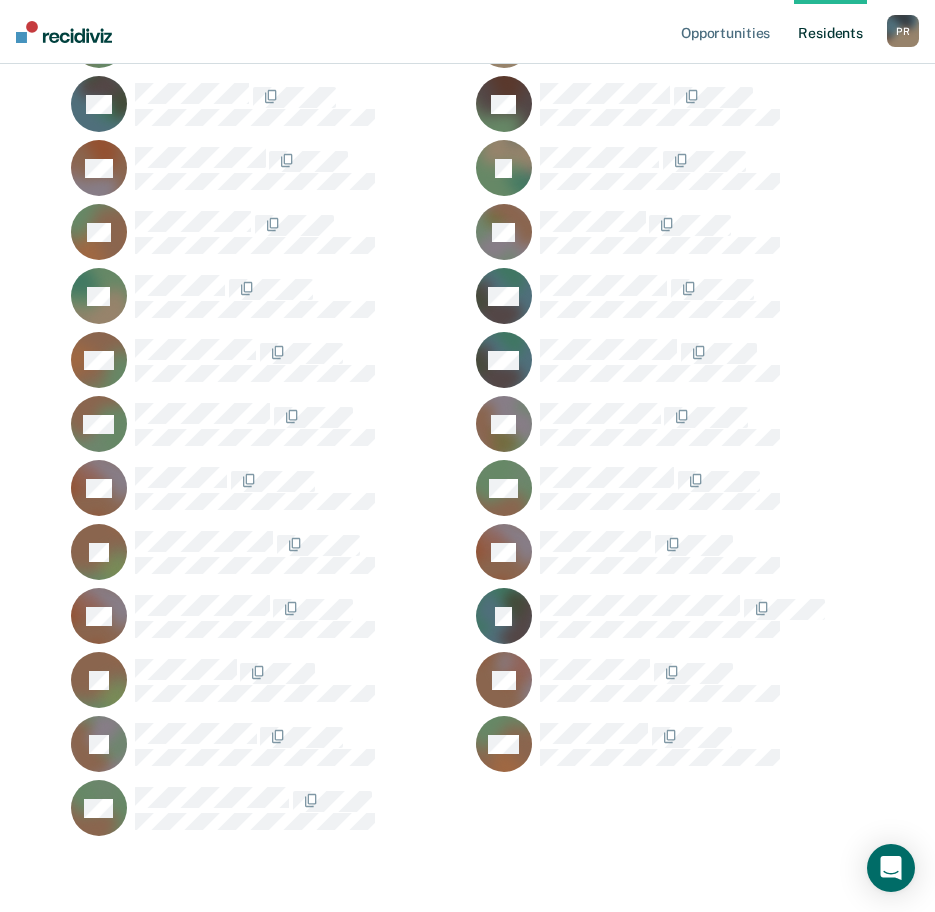 scroll, scrollTop: 524, scrollLeft: 0, axis: vertical 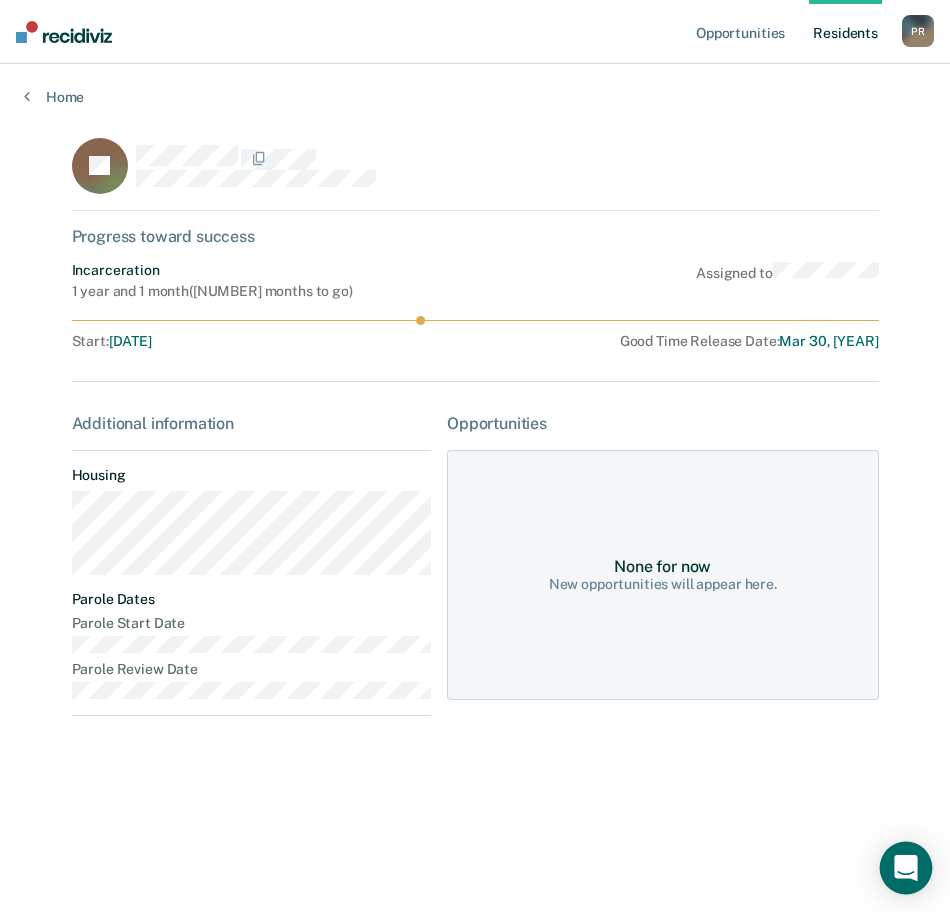 click 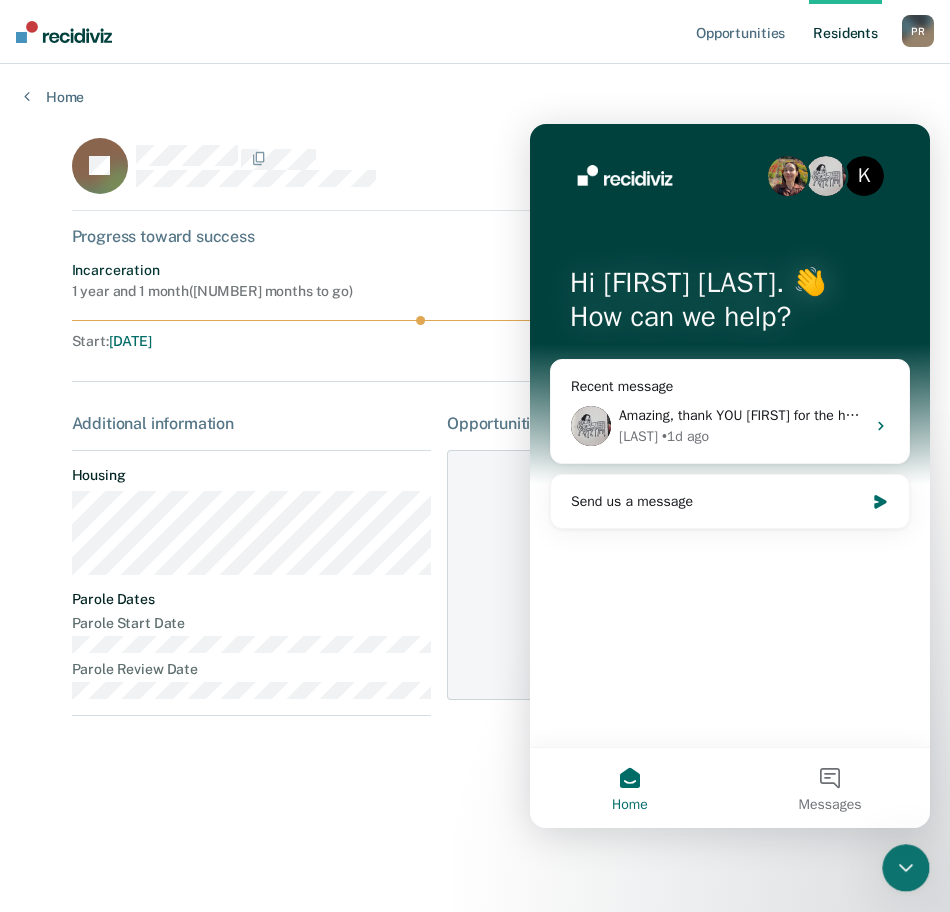scroll, scrollTop: 0, scrollLeft: 0, axis: both 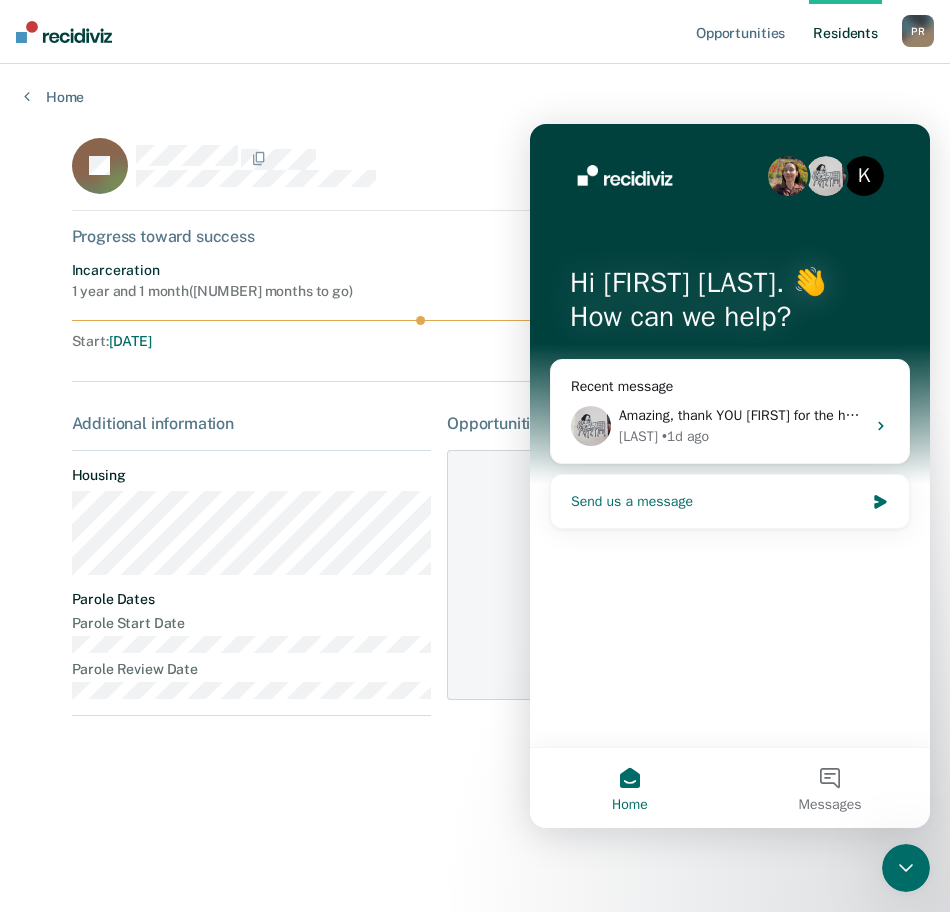 click on "Send us a message" at bounding box center (730, 501) 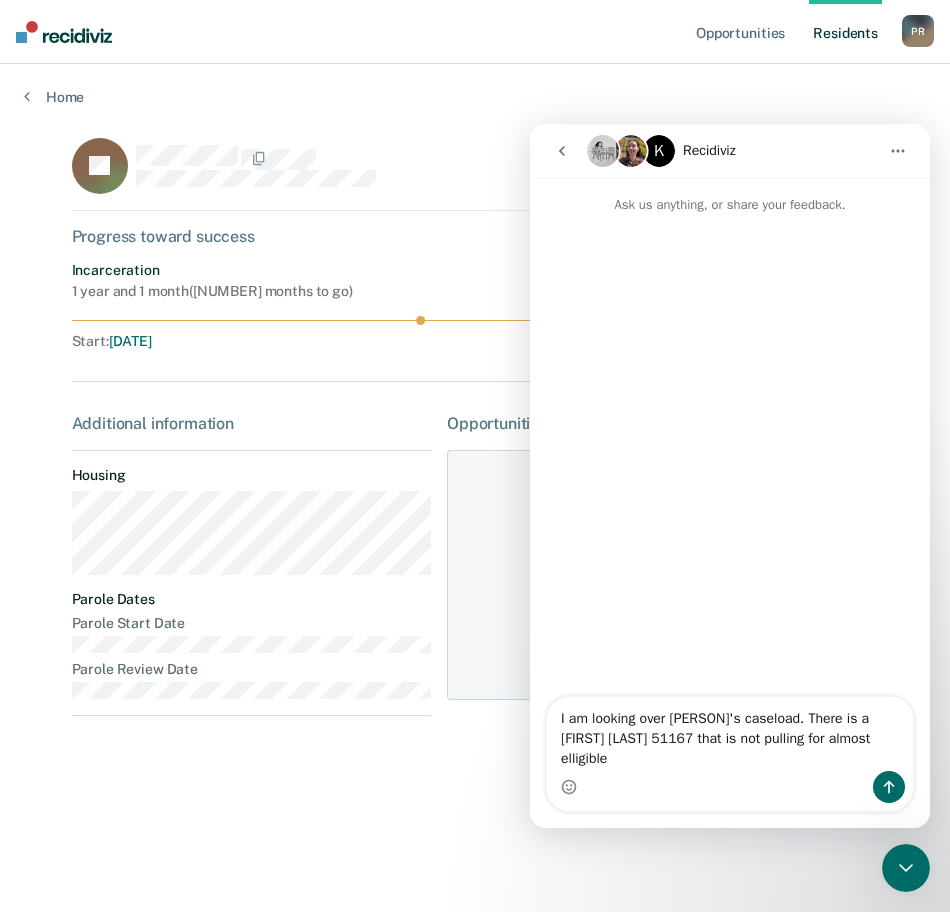 scroll, scrollTop: 0, scrollLeft: 0, axis: both 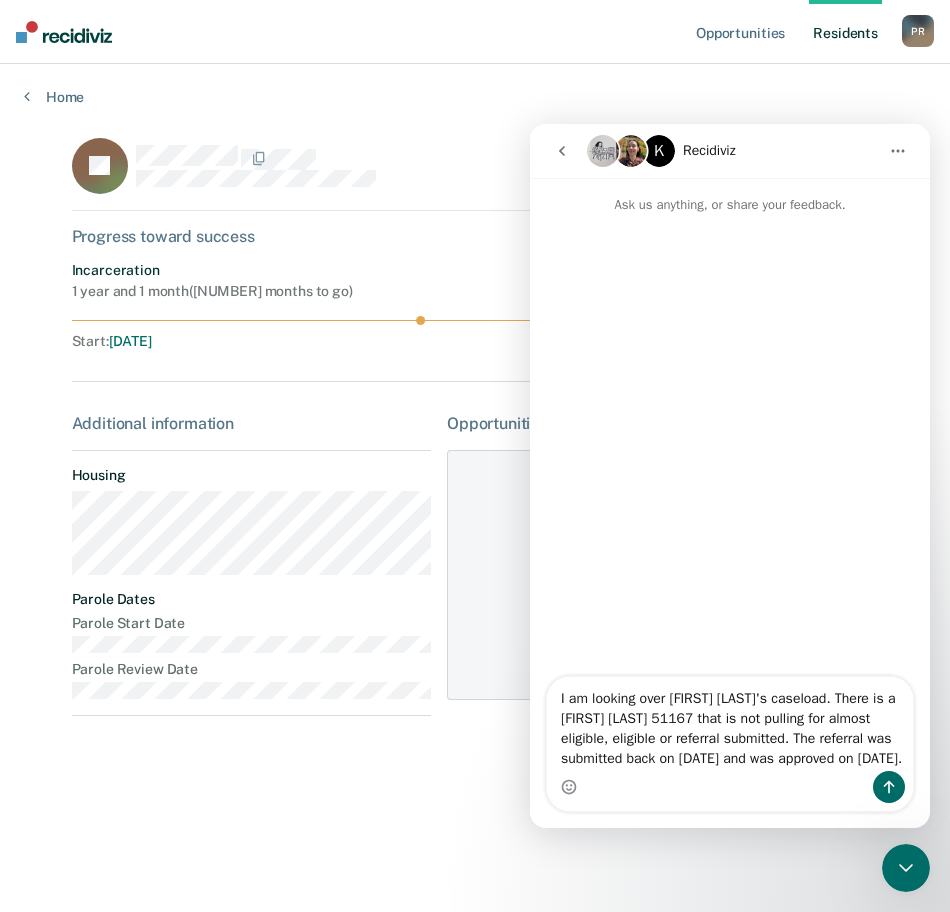 click on "I am looking over [FIRST] [LAST]'s caseload. There is a [FIRST] [LAST] 51167 that is not pulling for almost eligible, eligible or referral submitted. The referral was submitted back on [DATE] and was approved on [DATE]." at bounding box center (730, 724) 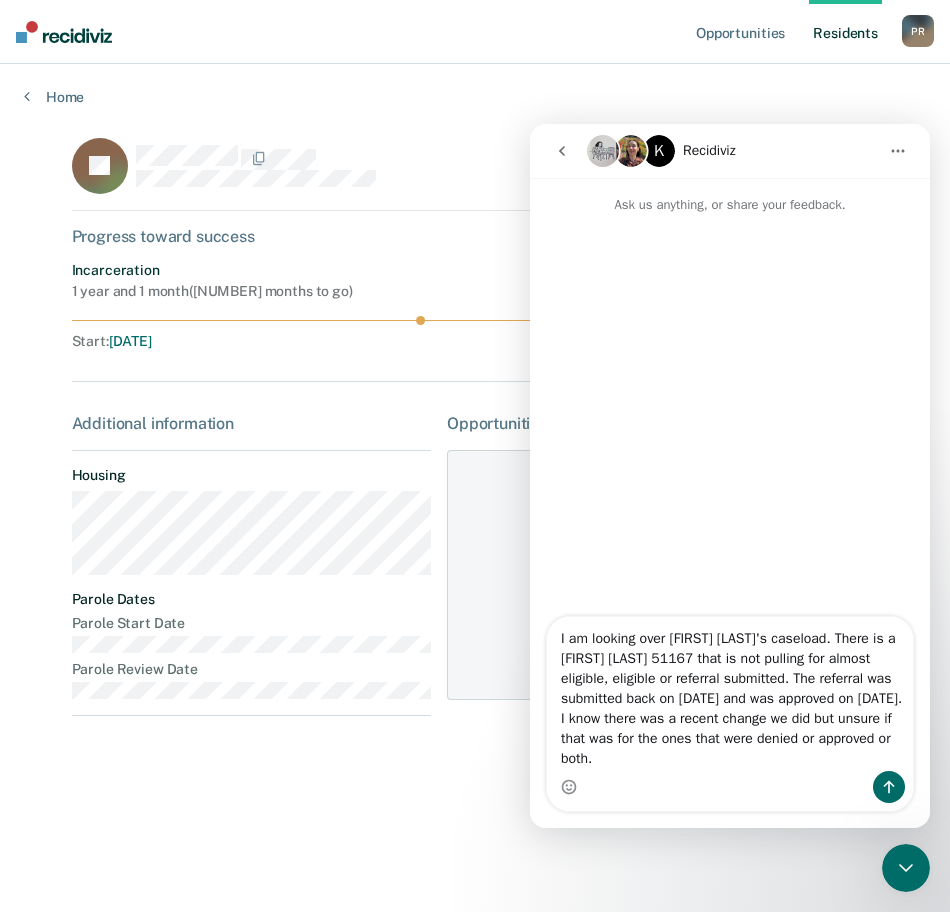 type on "I am looking over [FIRST] [LAST]'s caseload. There is a [FIRST] [LAST] 51167 that is not pulling for almost eligible, eligible or referral submitted. The referral was submitted back on [DATE] and was approved on [DATE]. I know there was a recent change we did but unsure if that was for the ones that were denied or approved or both." 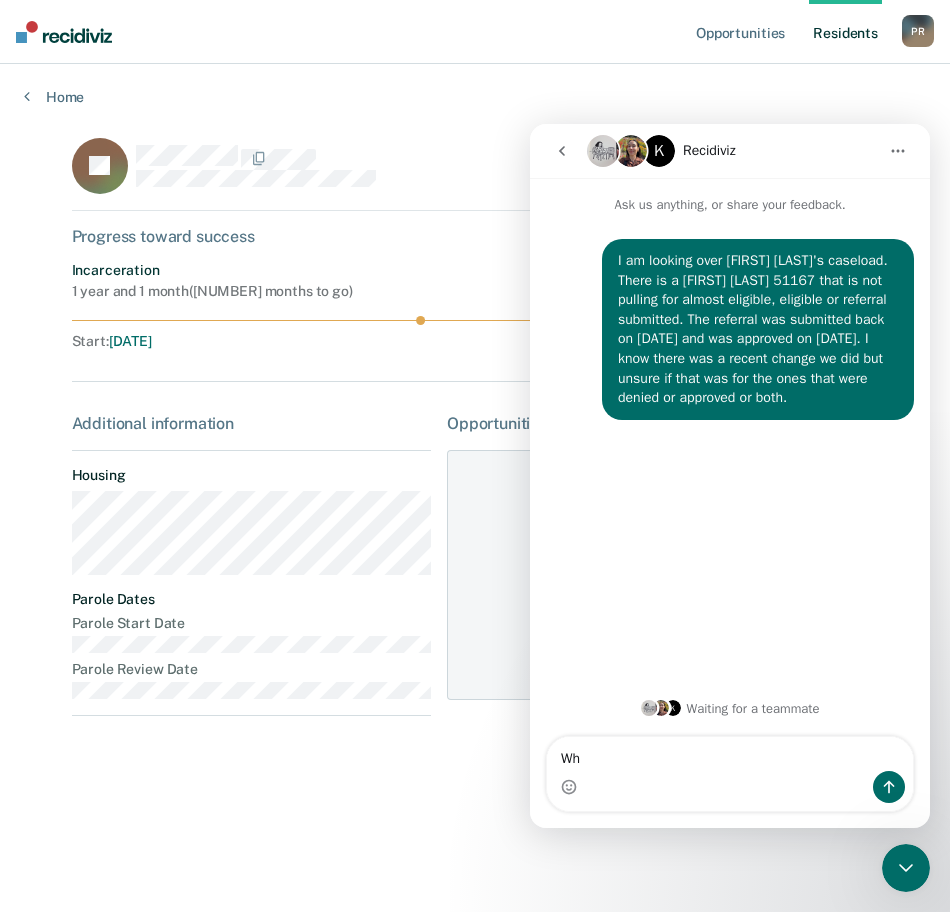 type on "W" 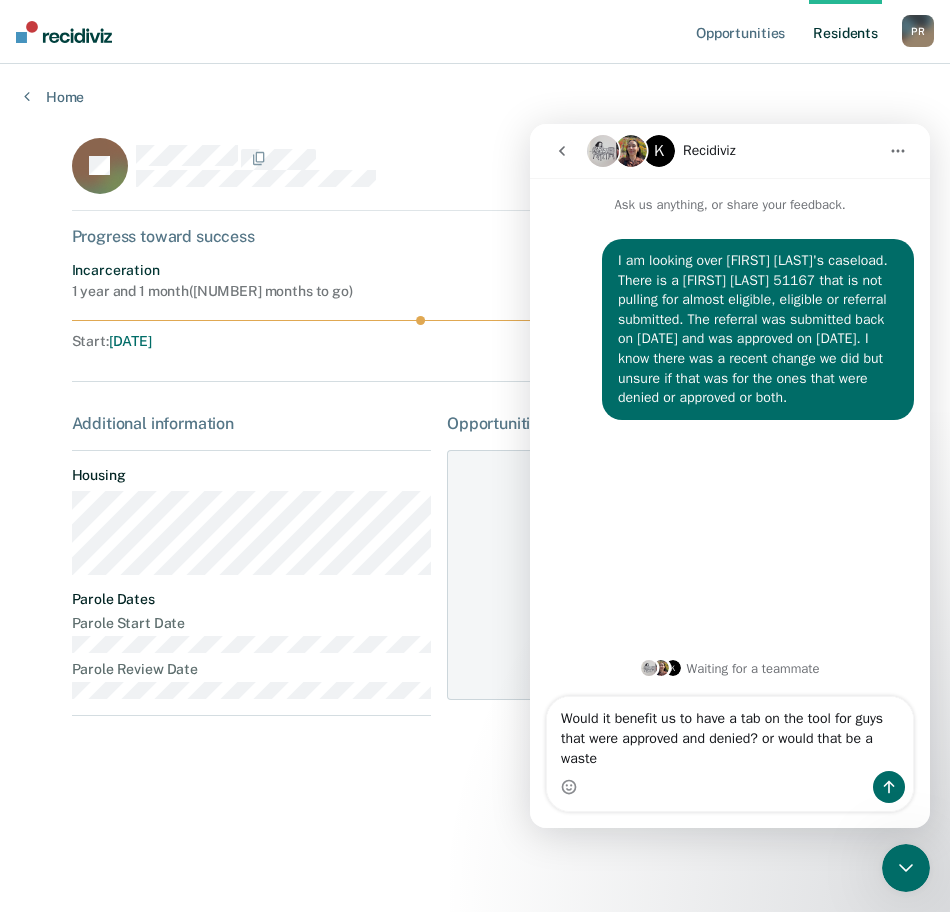 type on "Would it benefit us to have a tab on the tool for guys that were approved and denied? or would that be a waste" 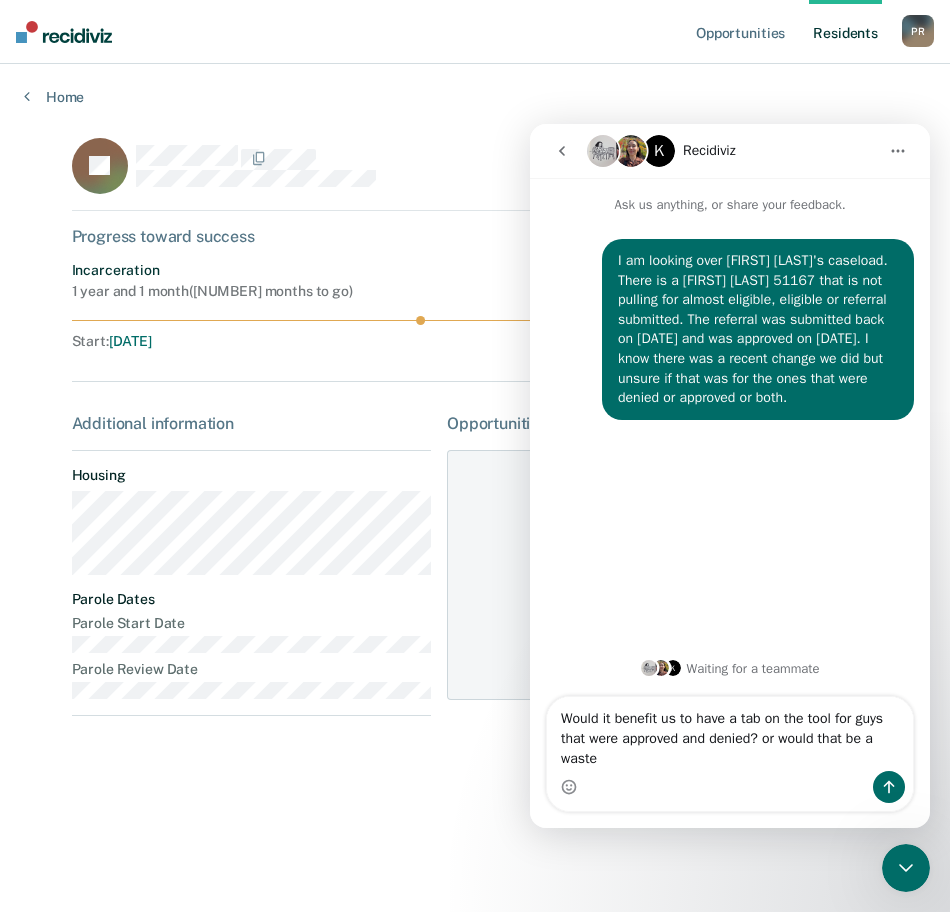 type 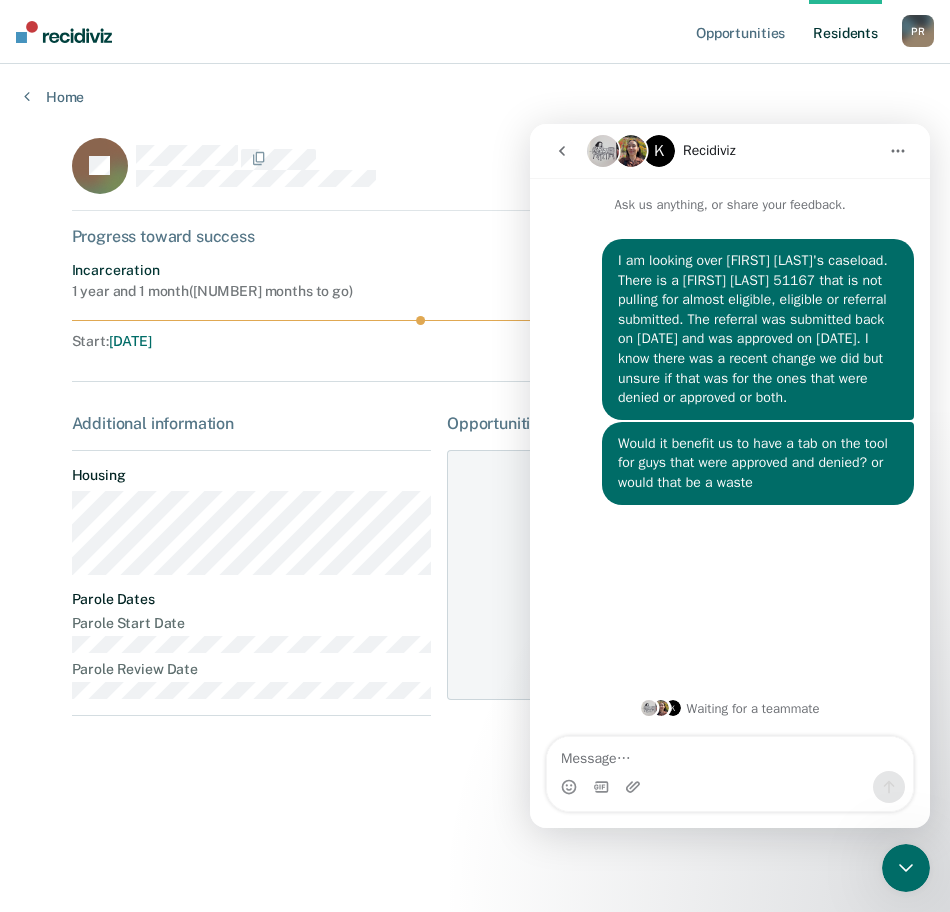 click on "[INITIALS] Progress toward success Incarceration 1 year and 1 month ( 7 months to go ) Assigned to Start : Feb 11, [YEAR] Good Time Release Date : Mar 30, [YEAR] Additional information Housing Parole Dates Parole Start Date Parole Review Date Opportunities None for now New opportunities will appear here." at bounding box center [475, 447] 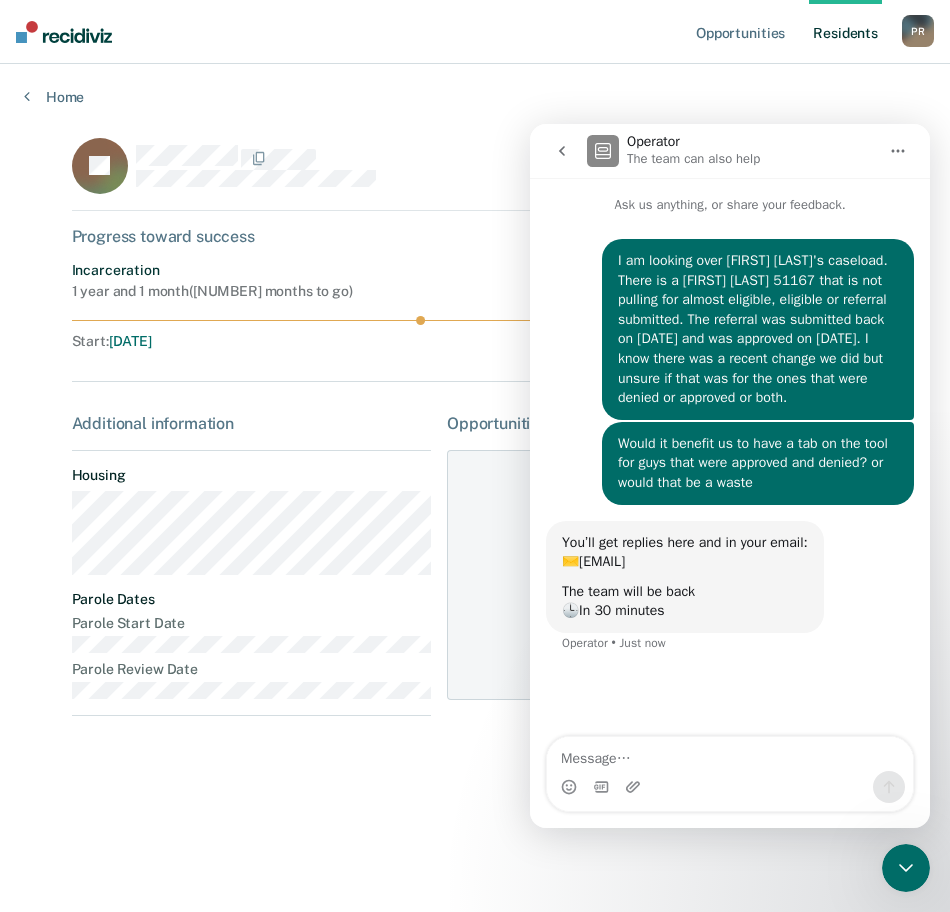 click on "Home" at bounding box center (475, 85) 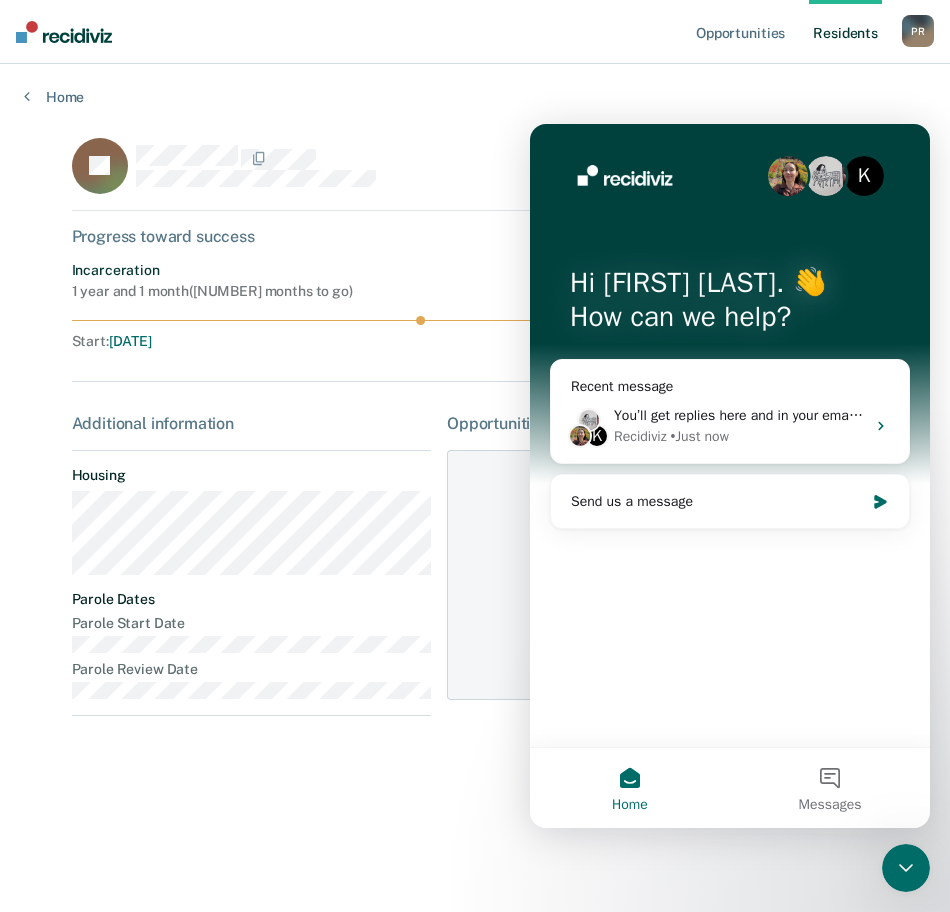 click on "[INITIALS] Progress toward success Incarceration 1 year and 1 month ( 7 months to go ) Assigned to Start : Feb 11, [YEAR] Good Time Release Date : Mar 30, [YEAR] Additional information Housing Parole Dates Parole Start Date Parole Review Date Opportunities None for now New opportunities will appear here." at bounding box center (475, 506) 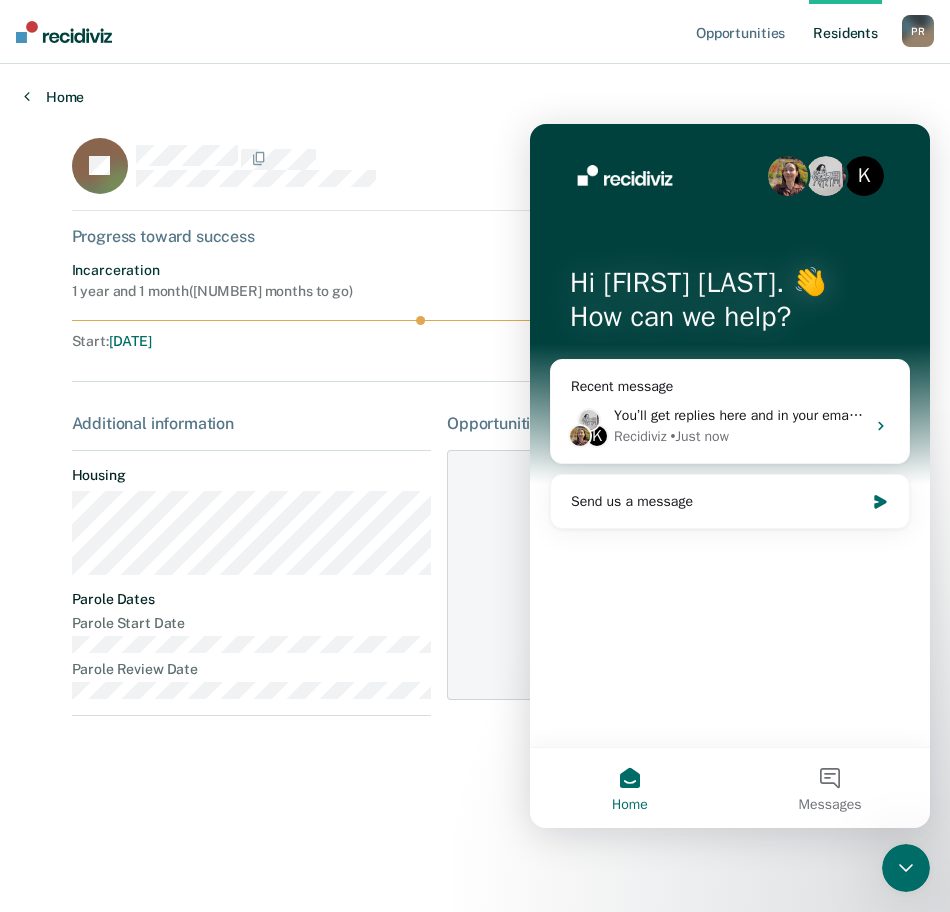 click on "Home" at bounding box center [475, 97] 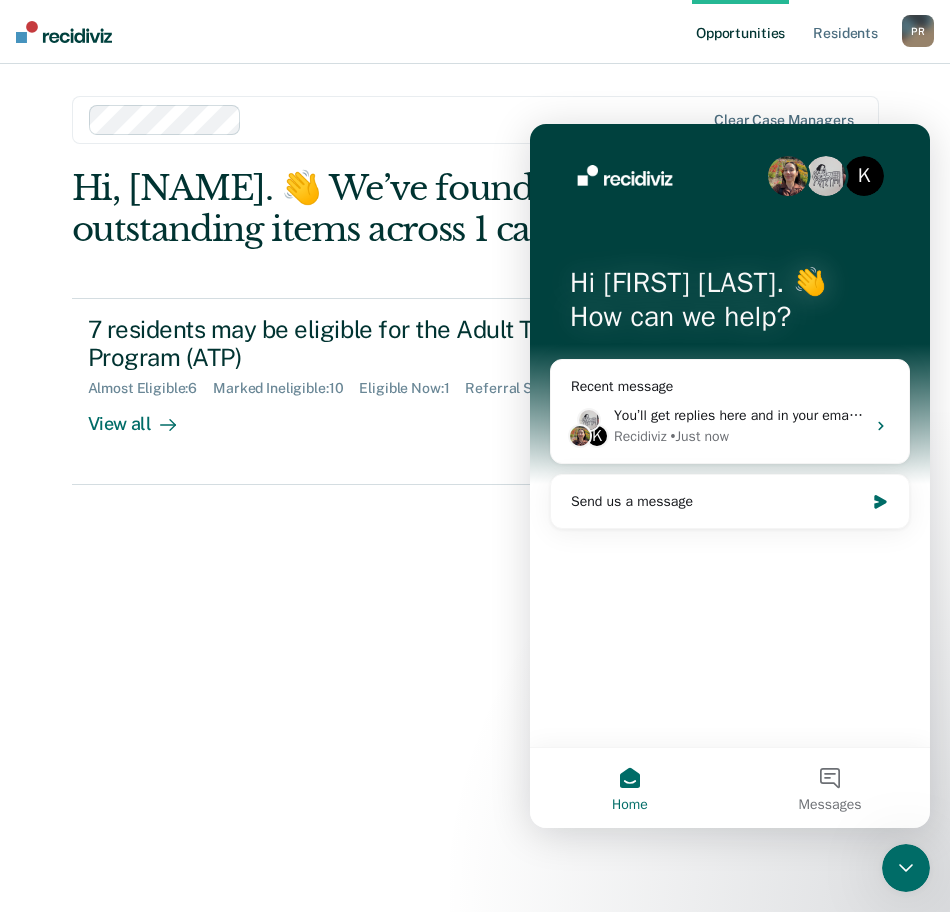 drag, startPoint x: 898, startPoint y: 884, endPoint x: 1777, endPoint y: 1735, distance: 1223.455 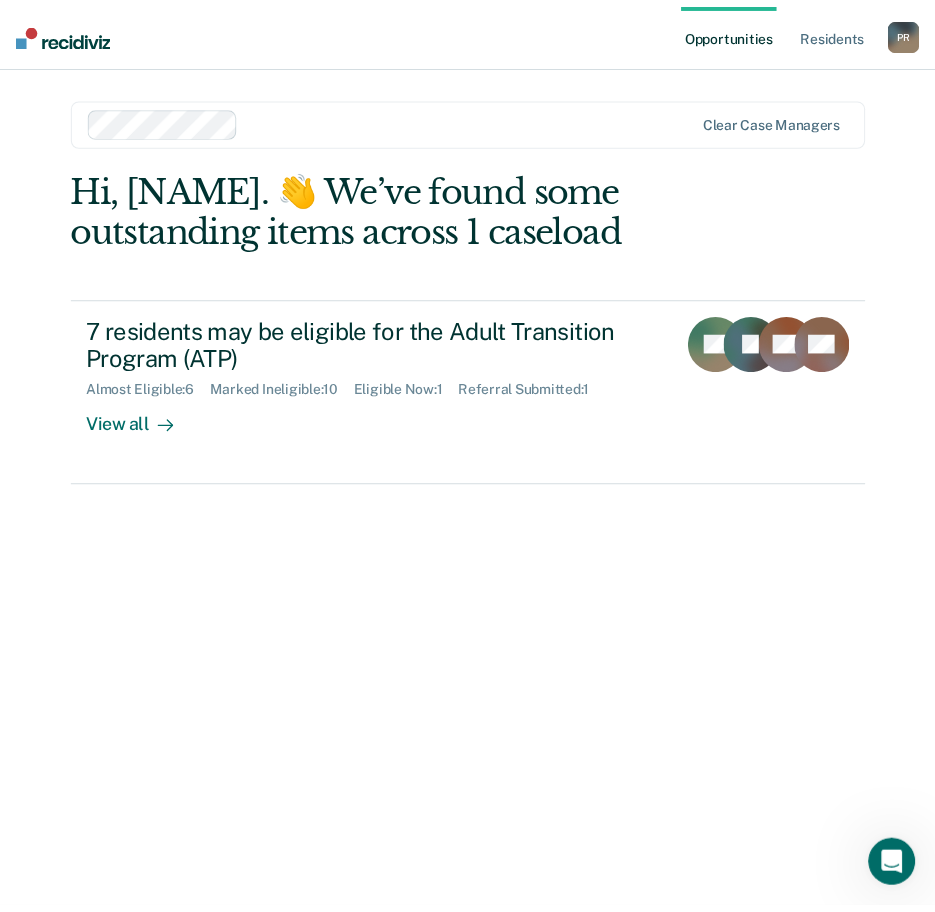 scroll, scrollTop: 0, scrollLeft: 0, axis: both 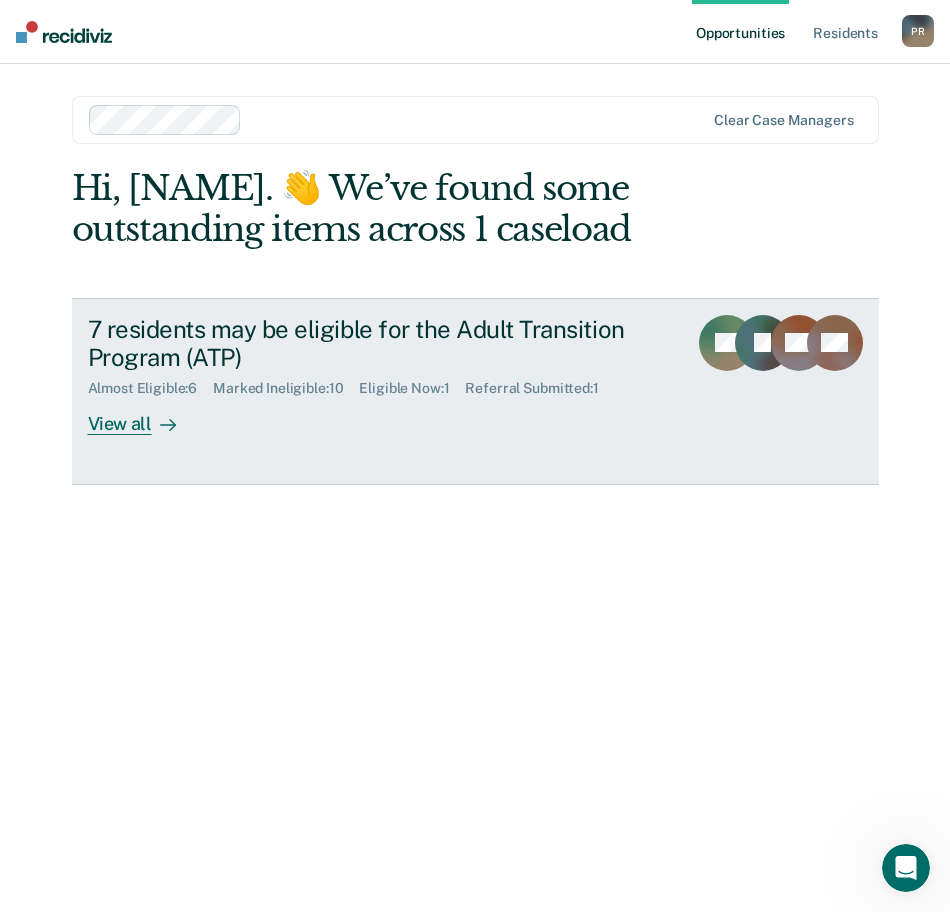 click on "Almost Eligible :  6" at bounding box center [151, 388] 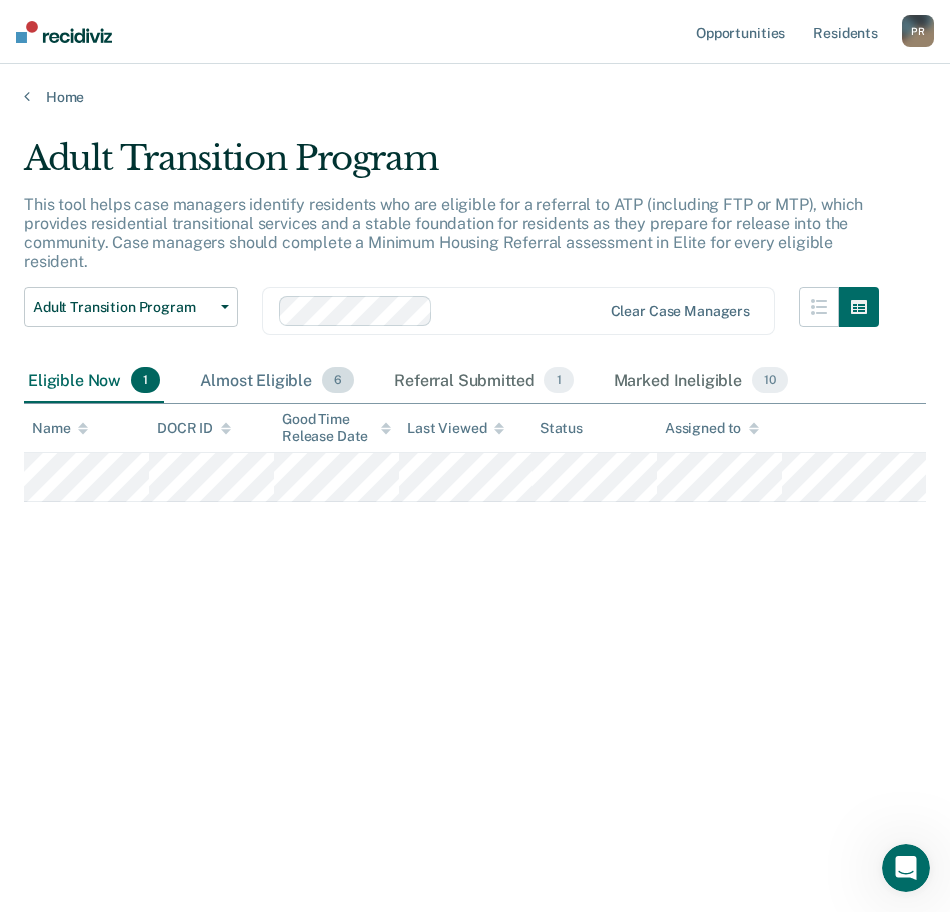 click on "Almost Eligible 6" at bounding box center [277, 381] 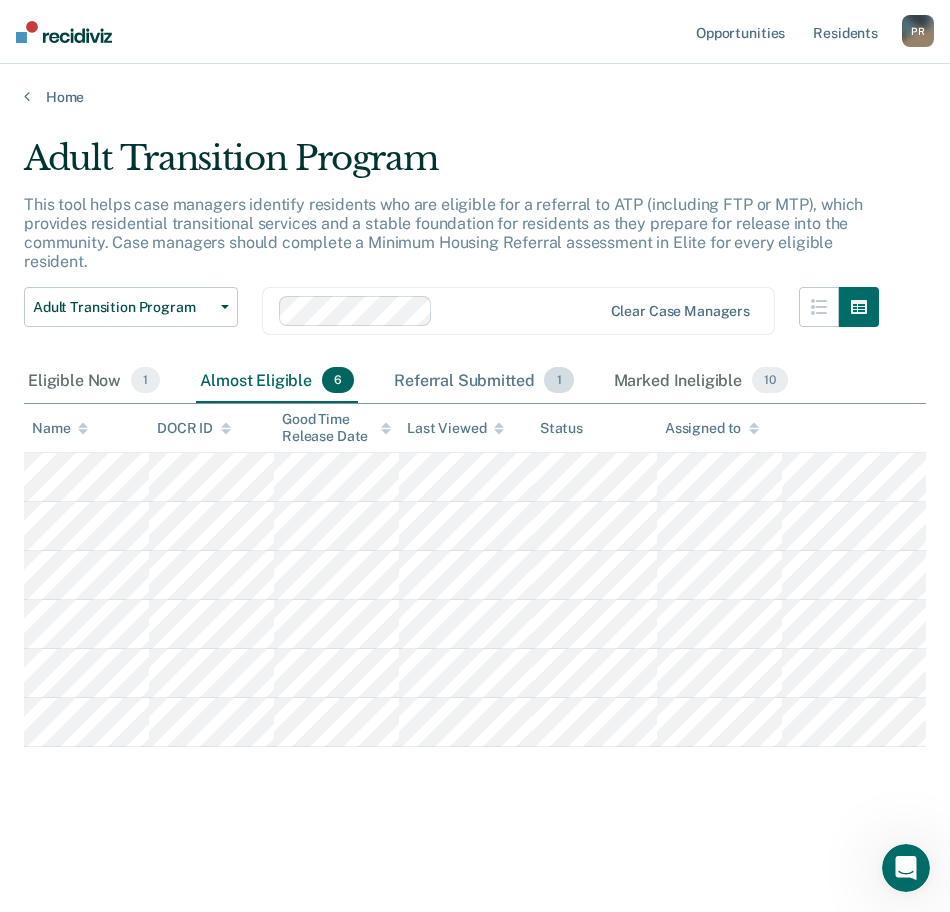 click on "Referral Submitted 1" at bounding box center (483, 381) 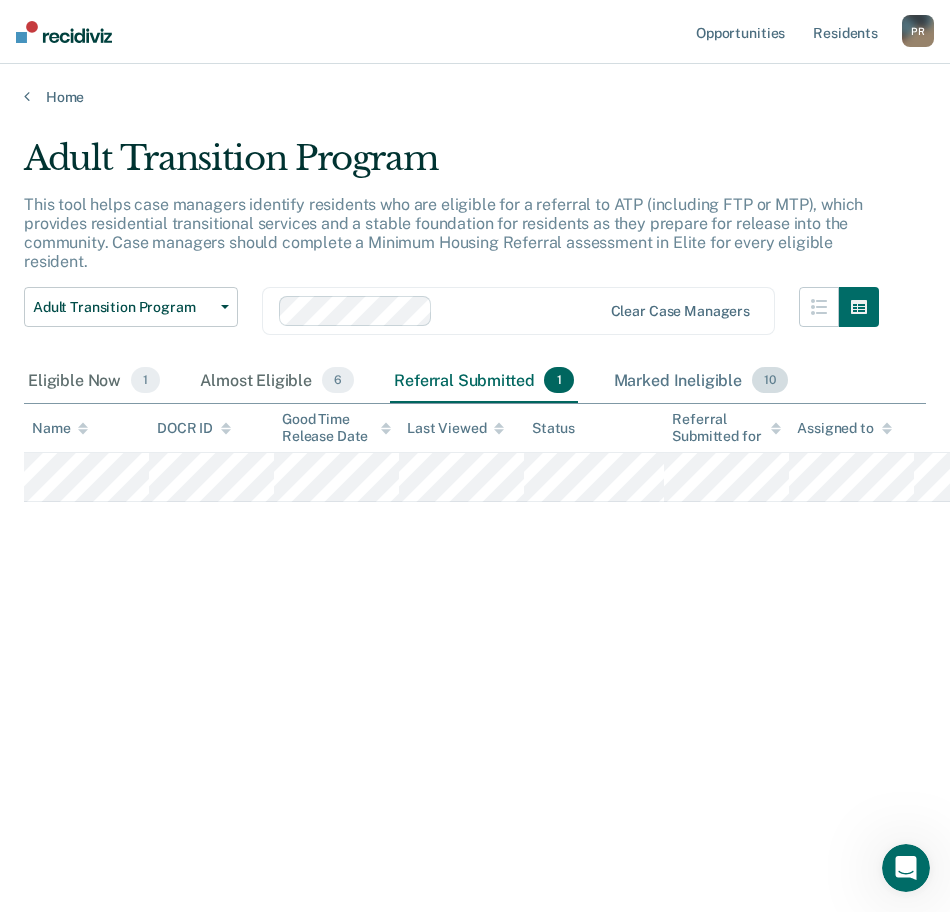 click on "Marked Ineligible 10" at bounding box center (701, 381) 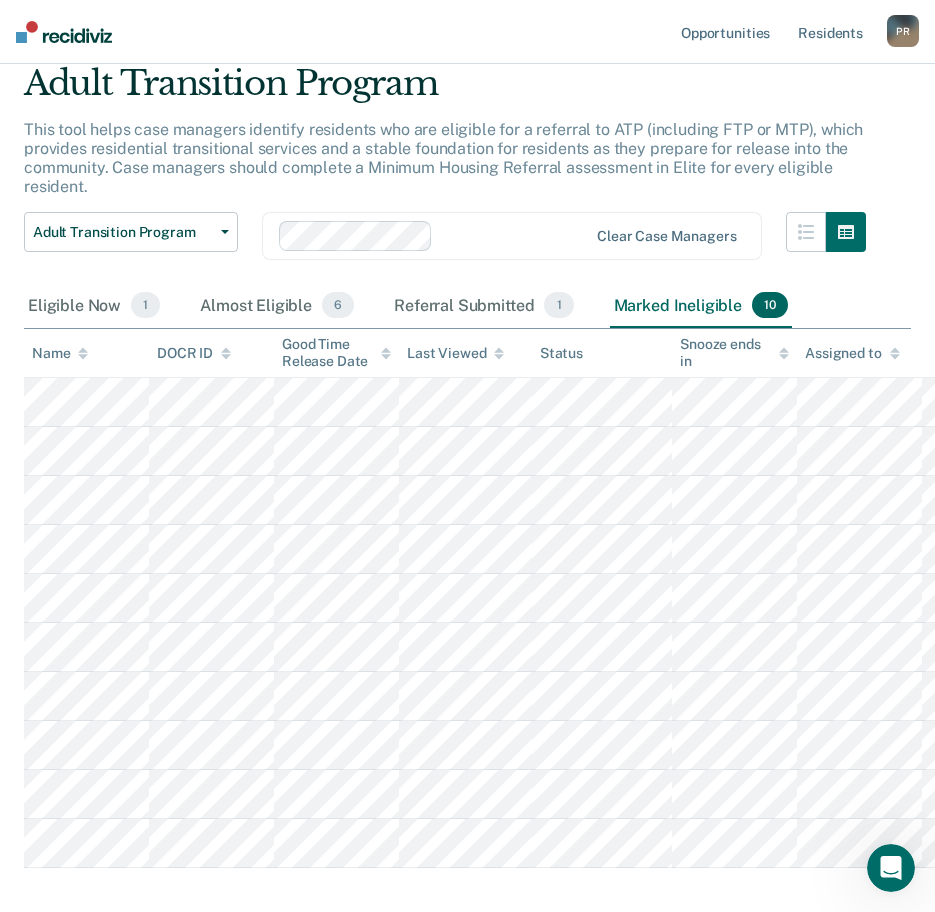 scroll, scrollTop: 0, scrollLeft: 0, axis: both 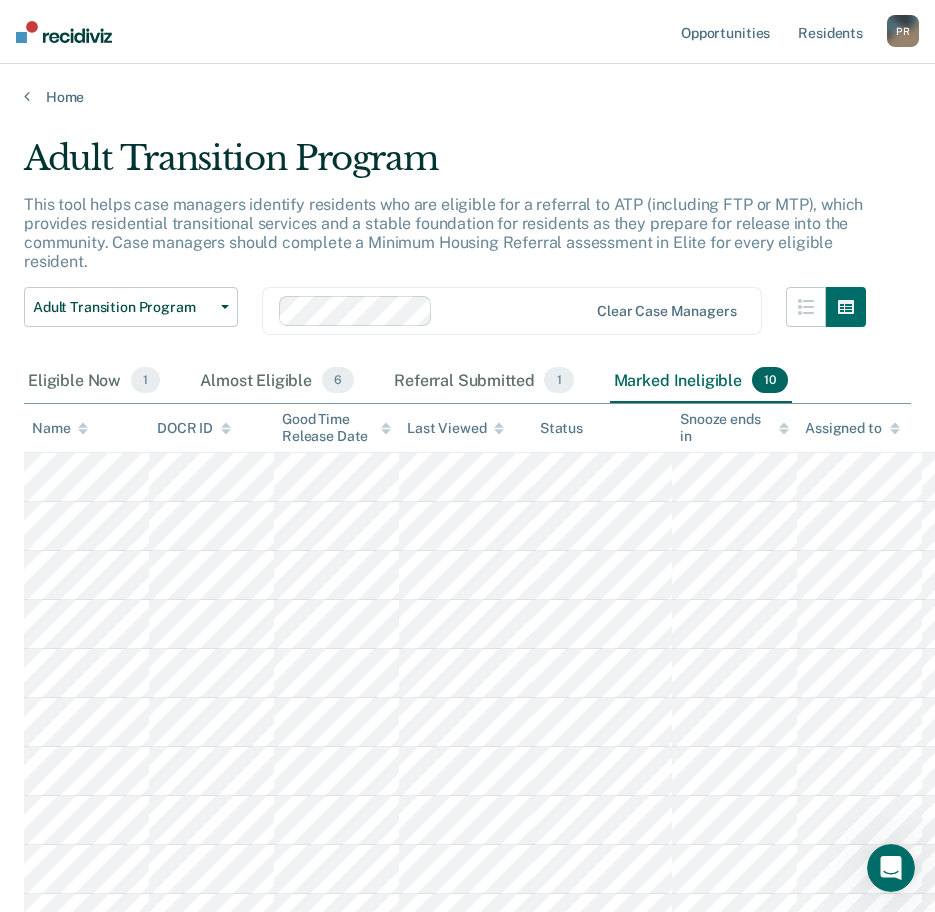 click 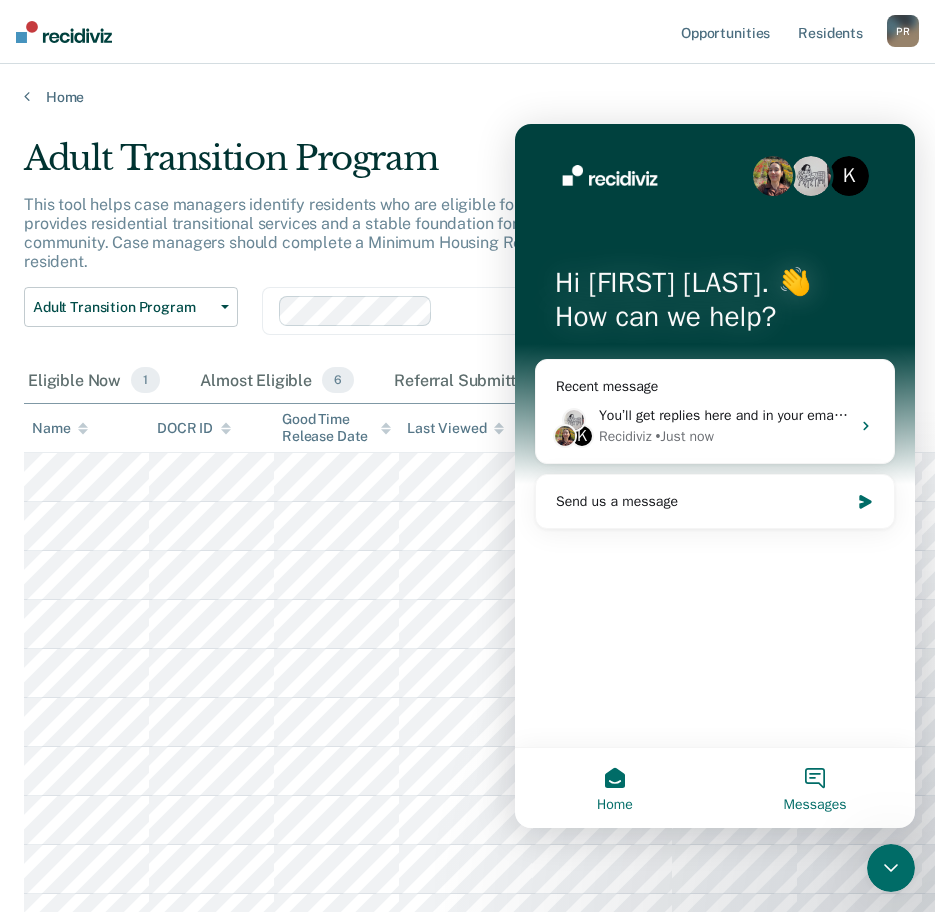 click on "Messages" at bounding box center (815, 788) 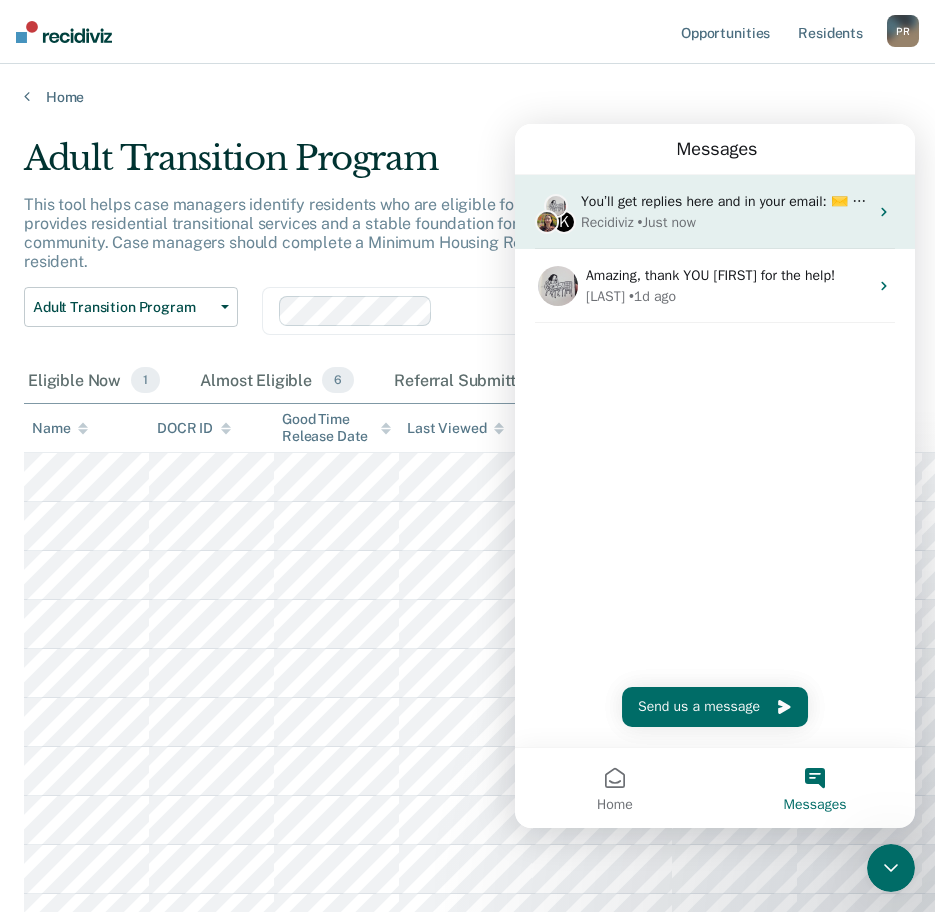 click on "Recidiviz •  Just now" at bounding box center (724, 222) 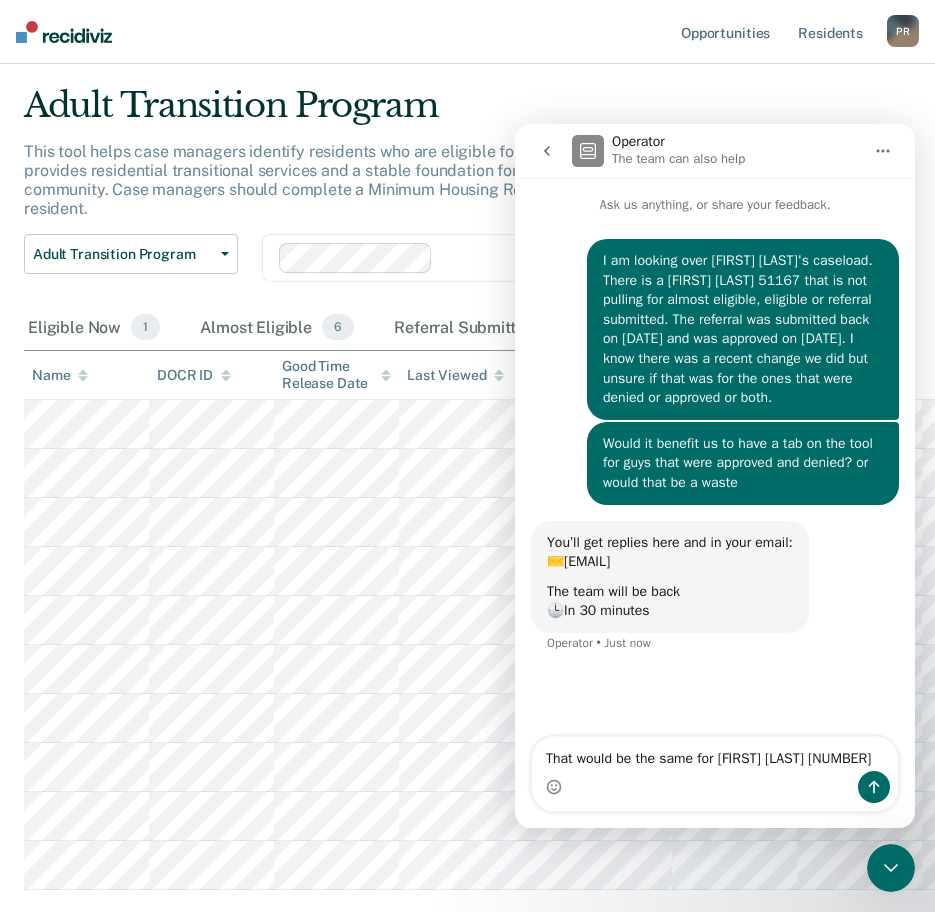 scroll, scrollTop: 100, scrollLeft: 0, axis: vertical 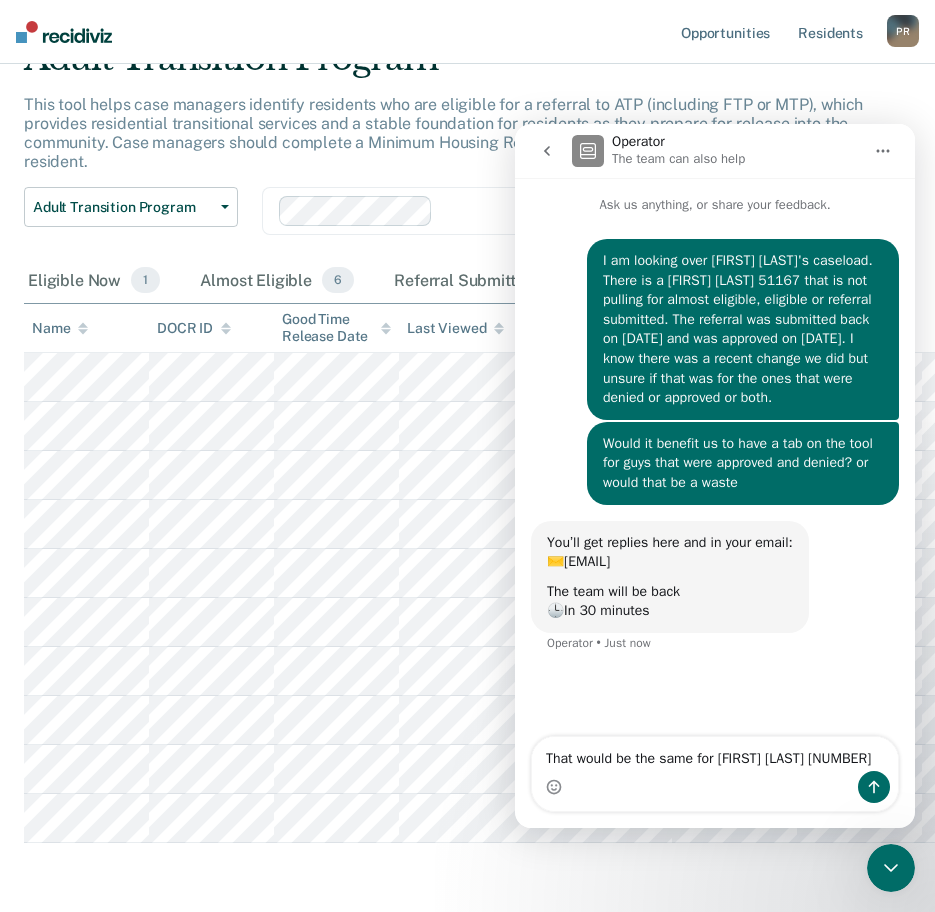 type on "That would be the same for [FIRST] [LAST] [NUMBER]" 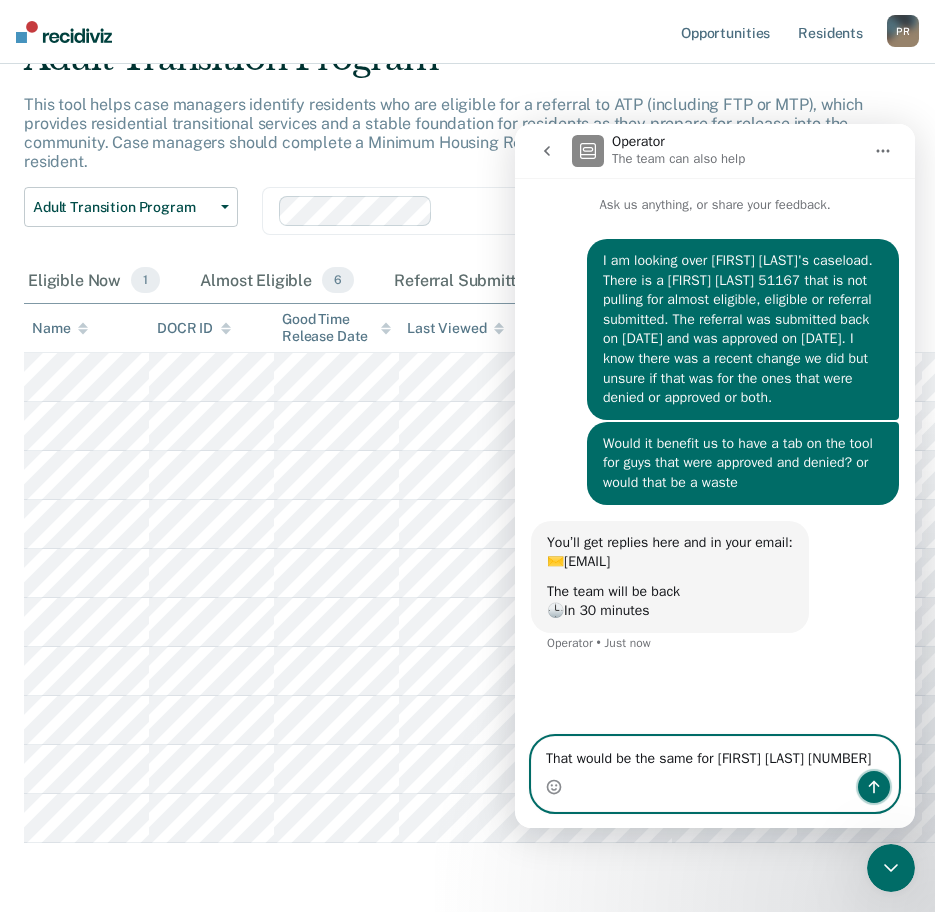 click at bounding box center [874, 787] 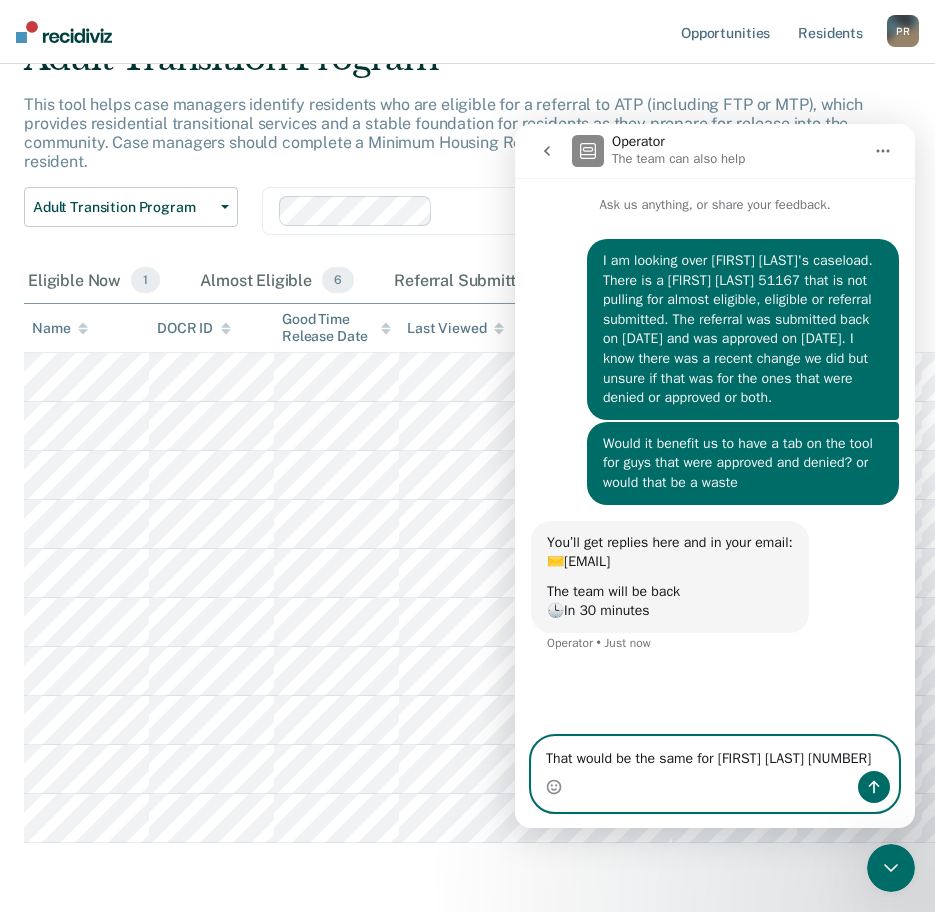 type 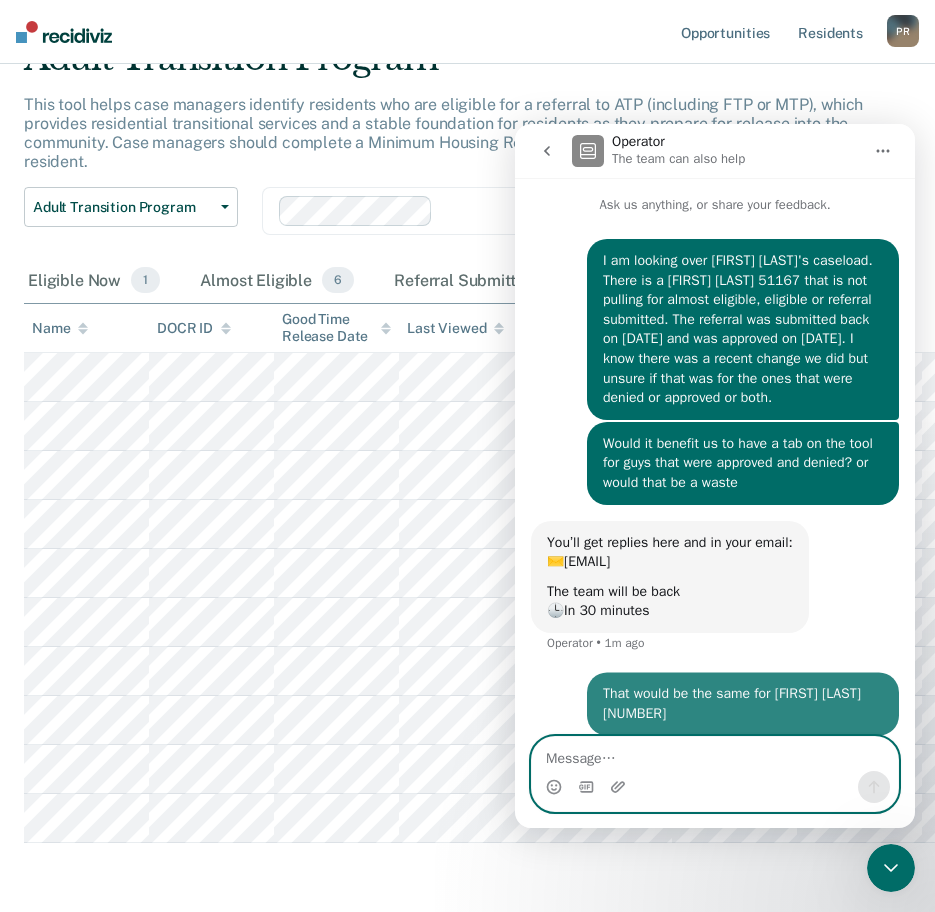 scroll, scrollTop: 37, scrollLeft: 0, axis: vertical 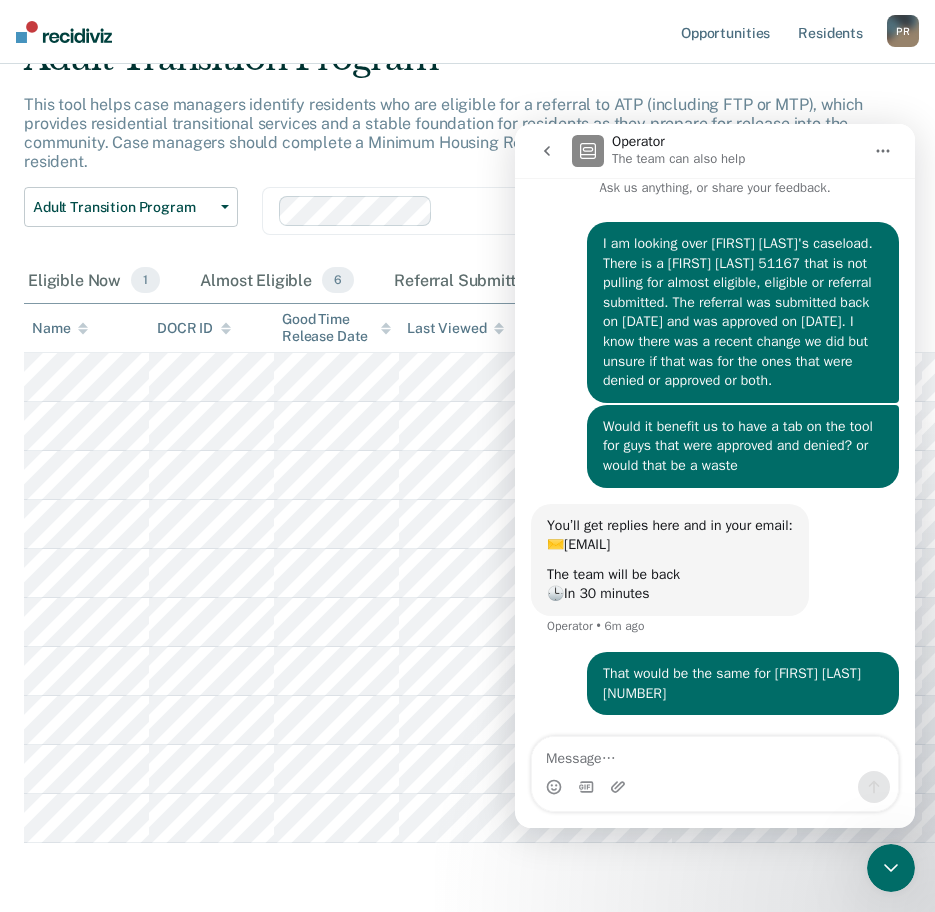 click 